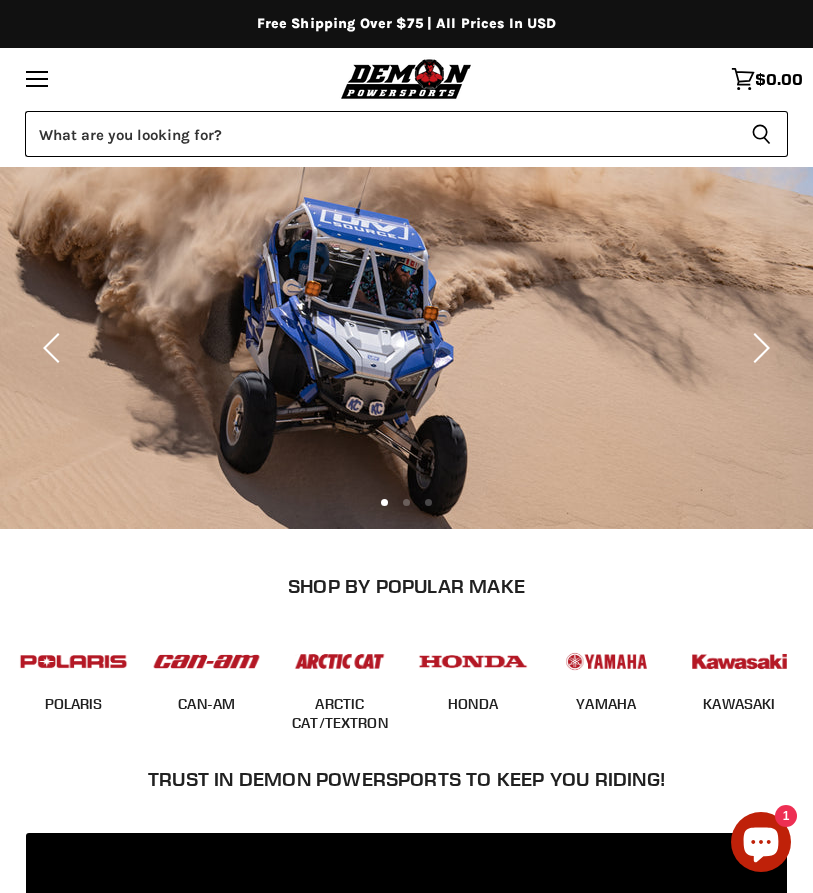 scroll, scrollTop: 0, scrollLeft: 0, axis: both 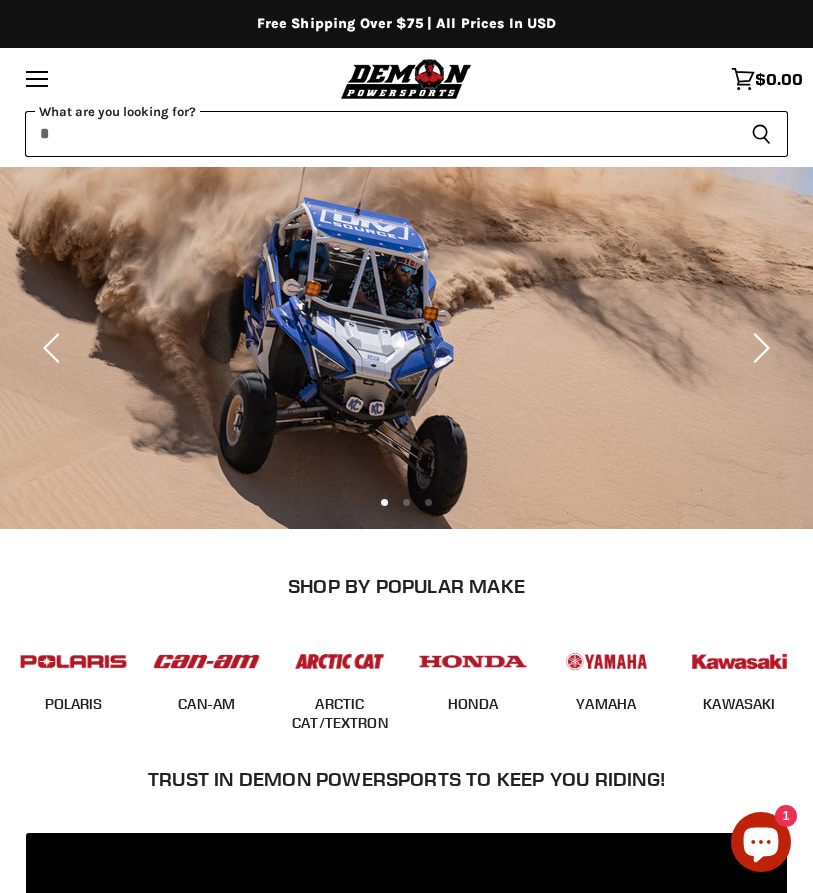 click on "What are you looking for?
Cancel
Search icon
Spinner icon" at bounding box center (406, 134) 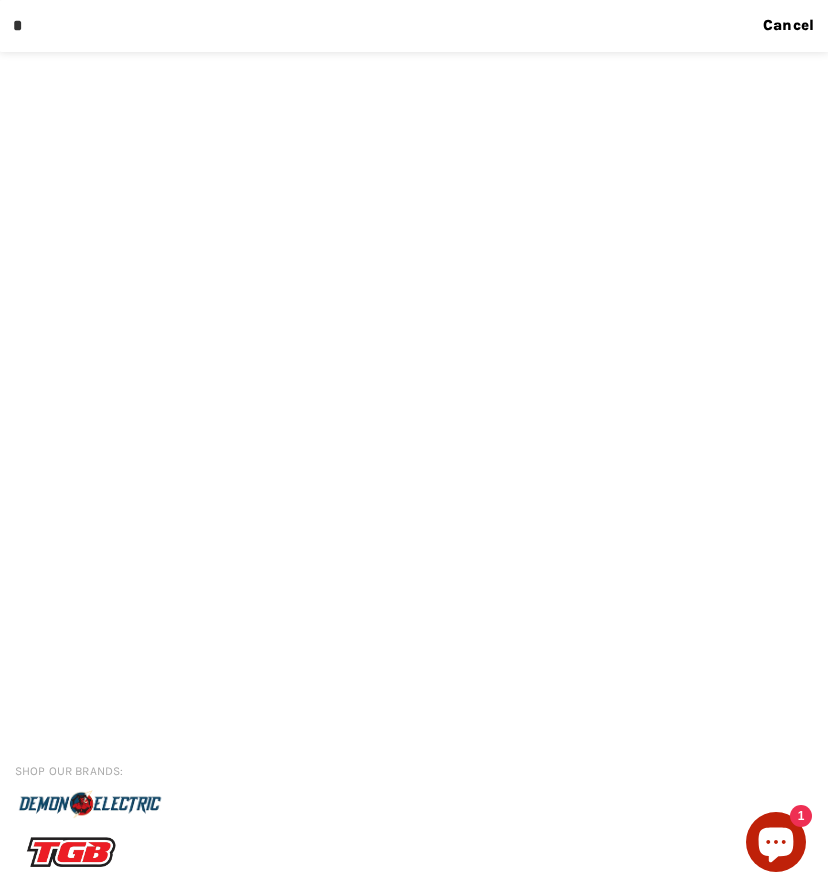 paste on "*********" 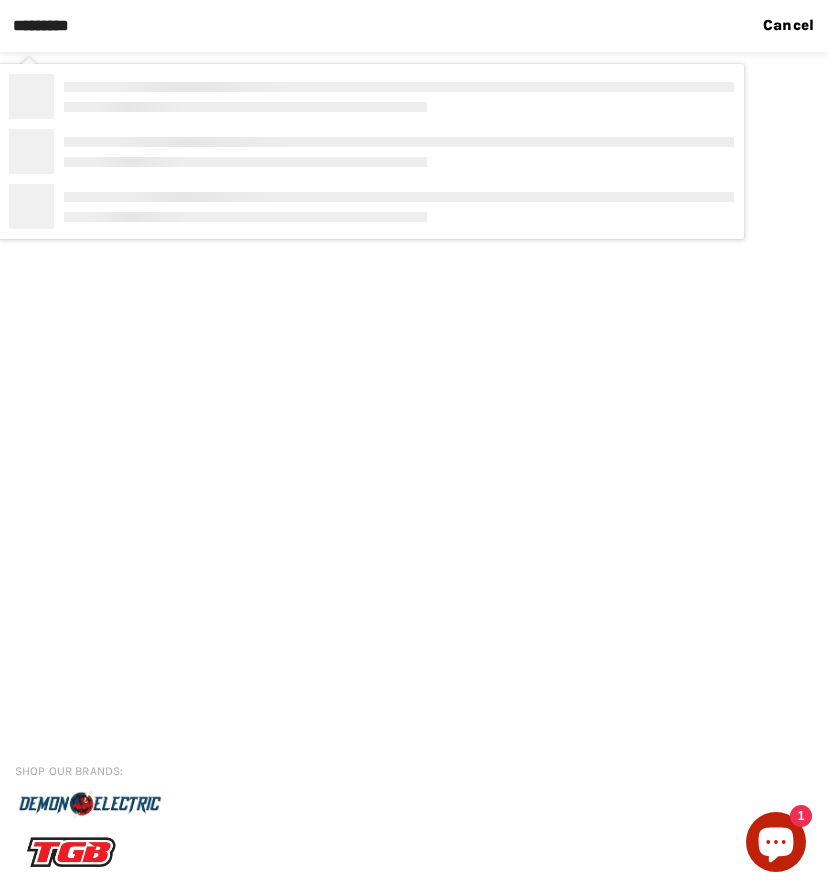 type on "*********" 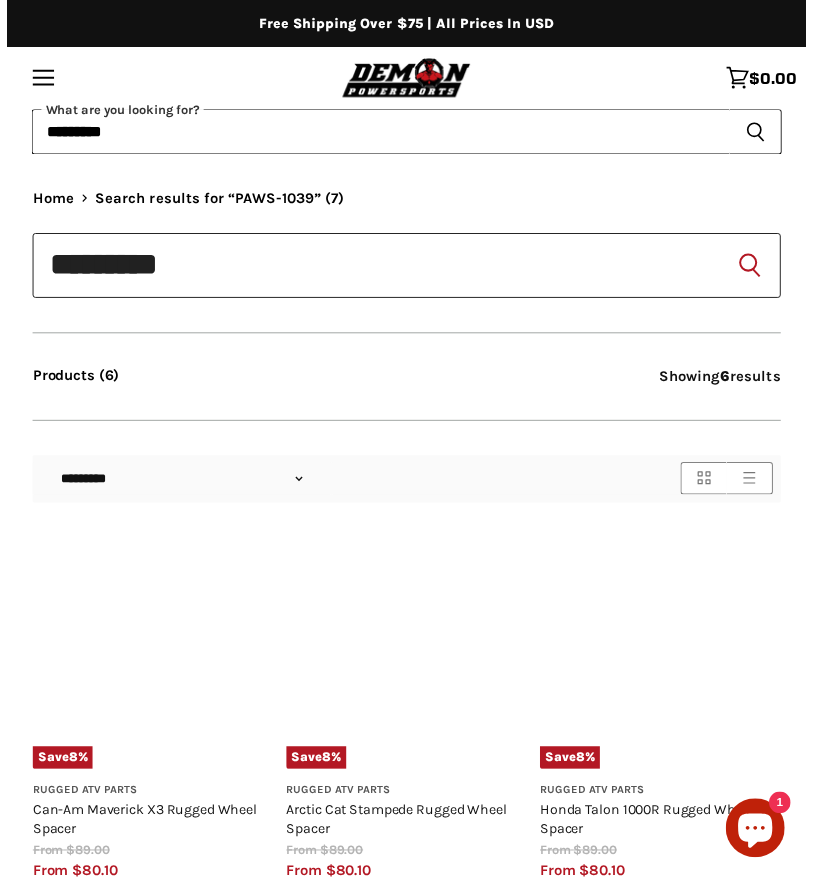 scroll, scrollTop: 0, scrollLeft: 0, axis: both 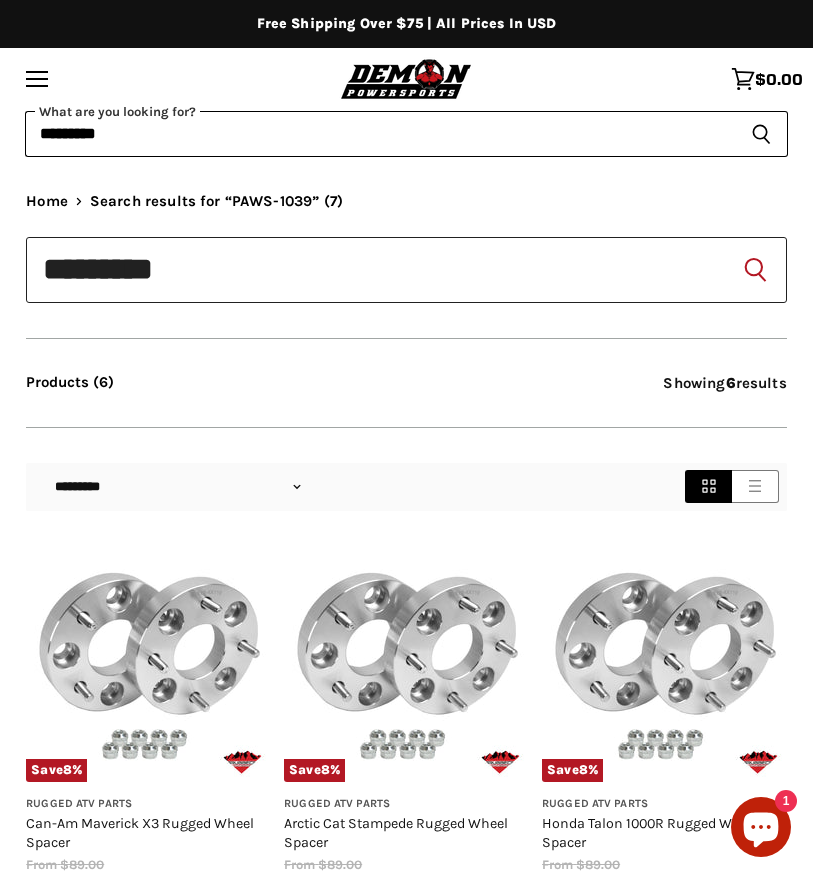 type on "**********" 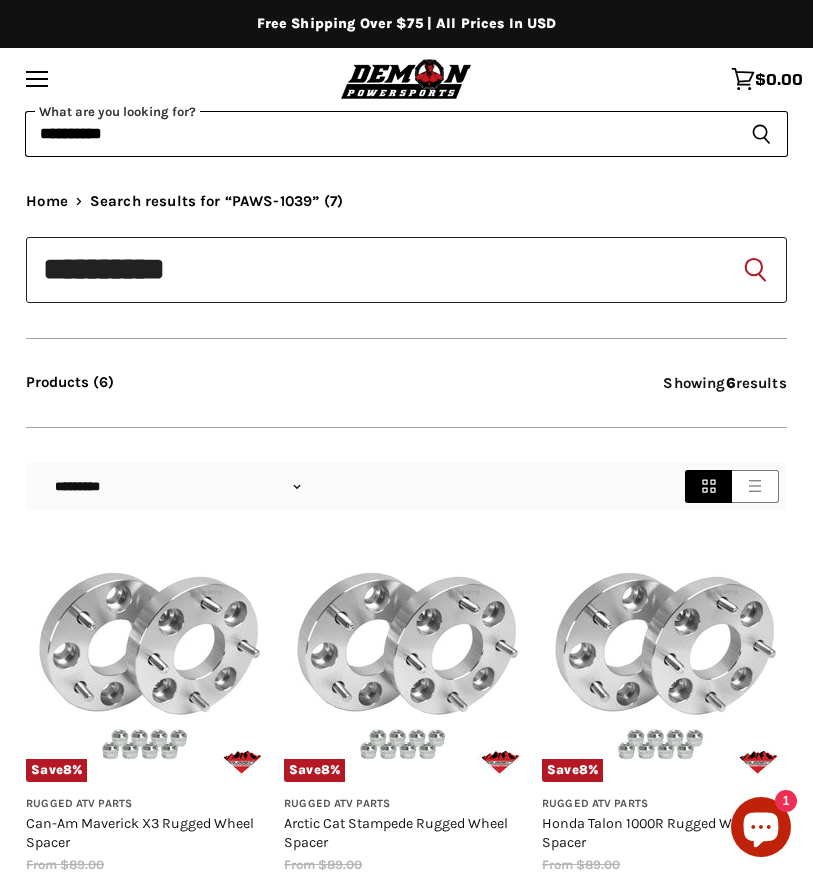 scroll, scrollTop: 68, scrollLeft: 0, axis: vertical 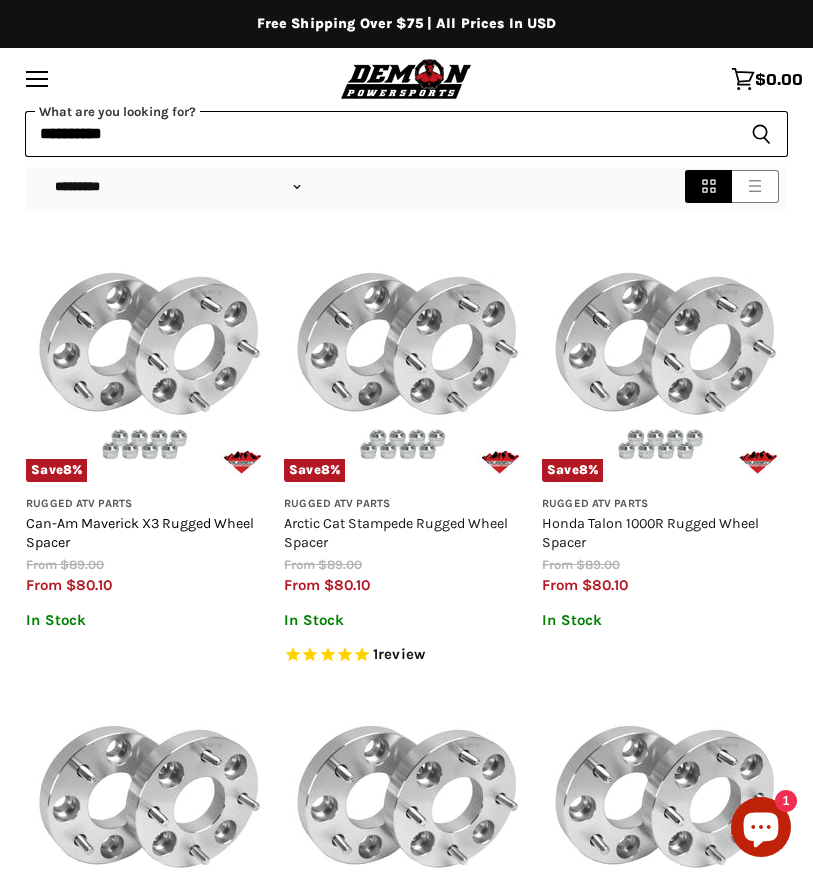 click on "Can-Am Maverick X3 Rugged Wheel Spacer" at bounding box center (140, 533) 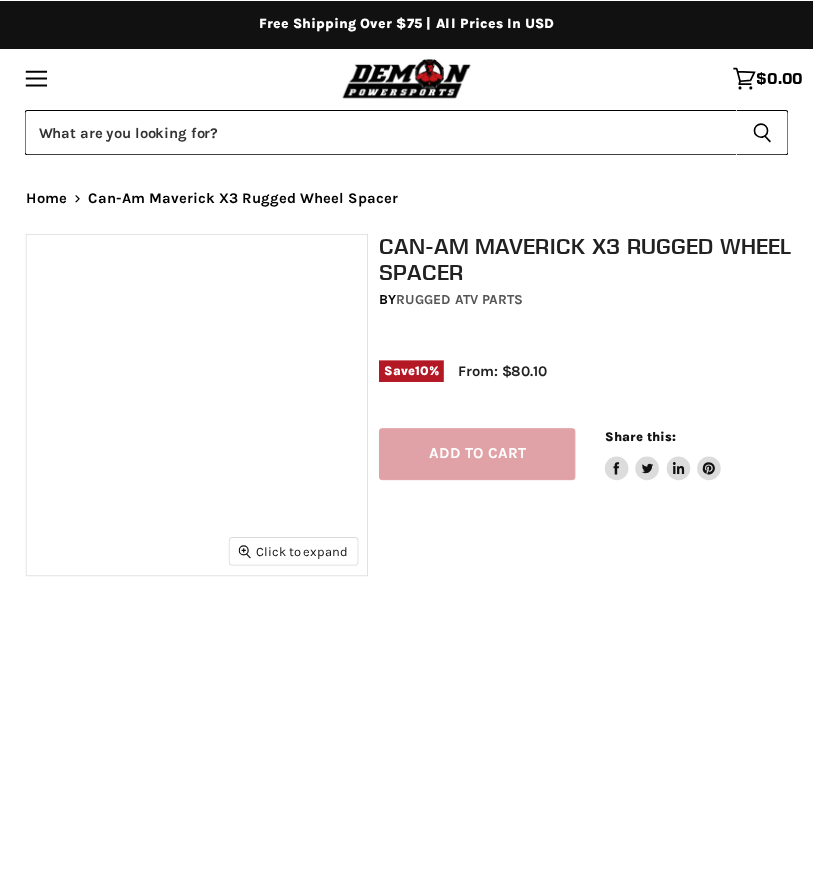 scroll, scrollTop: 0, scrollLeft: 0, axis: both 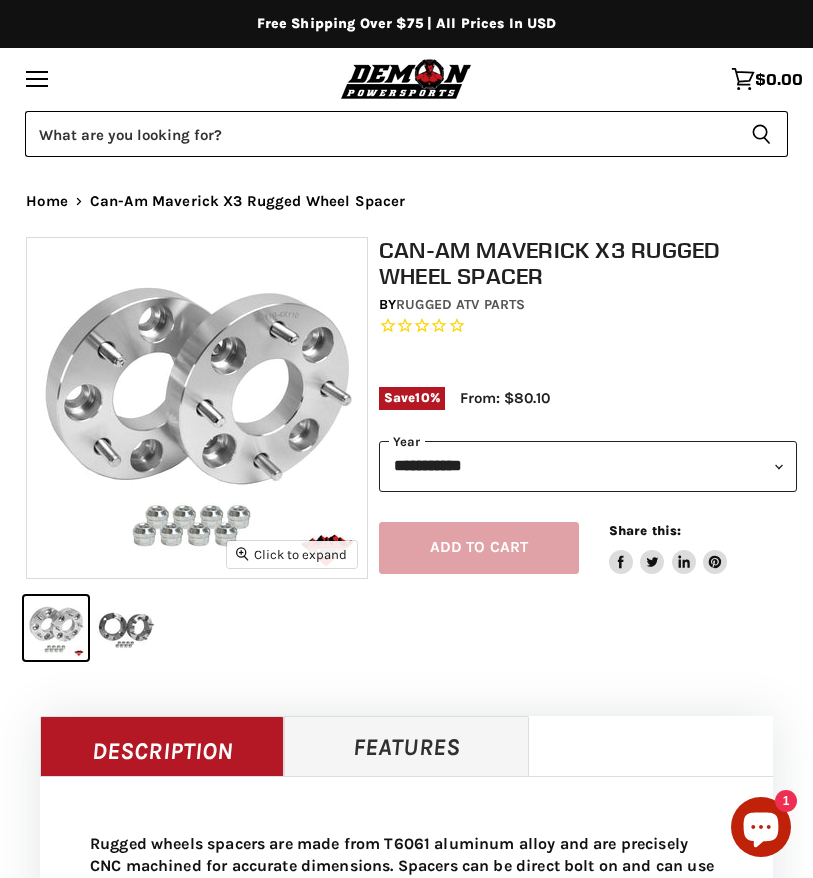 click on "**********" at bounding box center (588, 466) 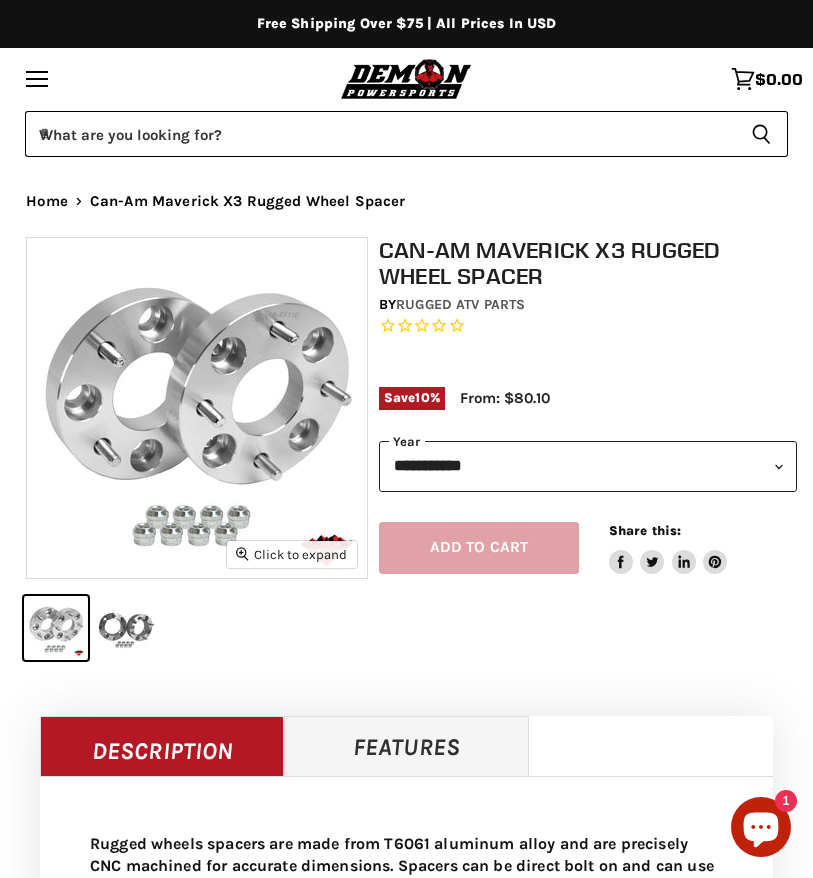 scroll, scrollTop: 0, scrollLeft: 0, axis: both 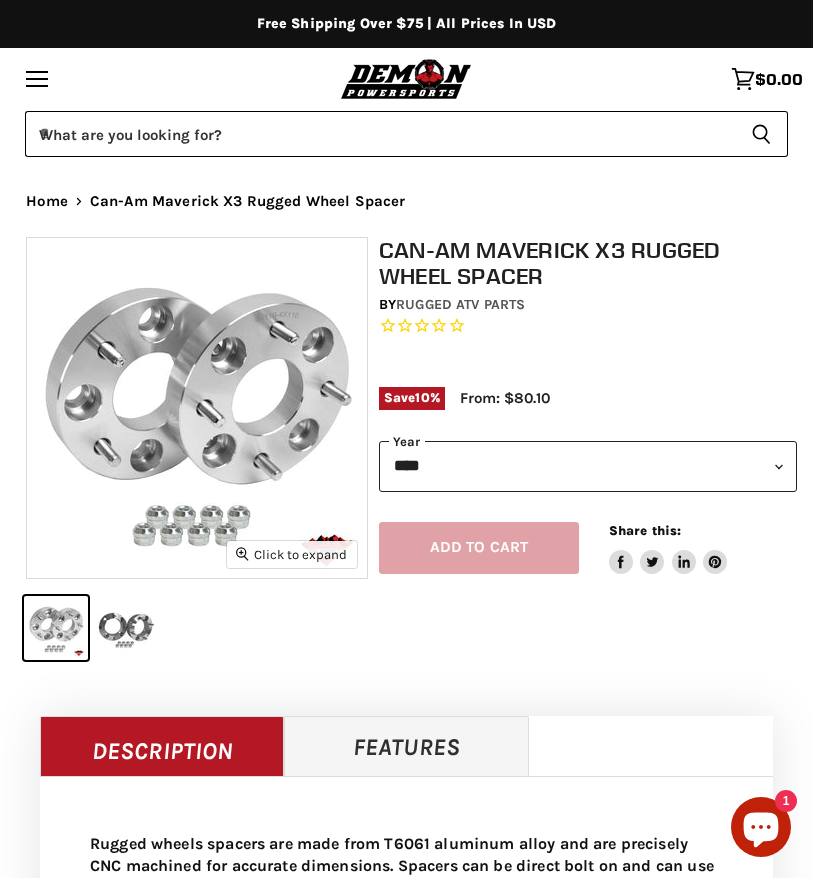 click on "**********" at bounding box center (588, 466) 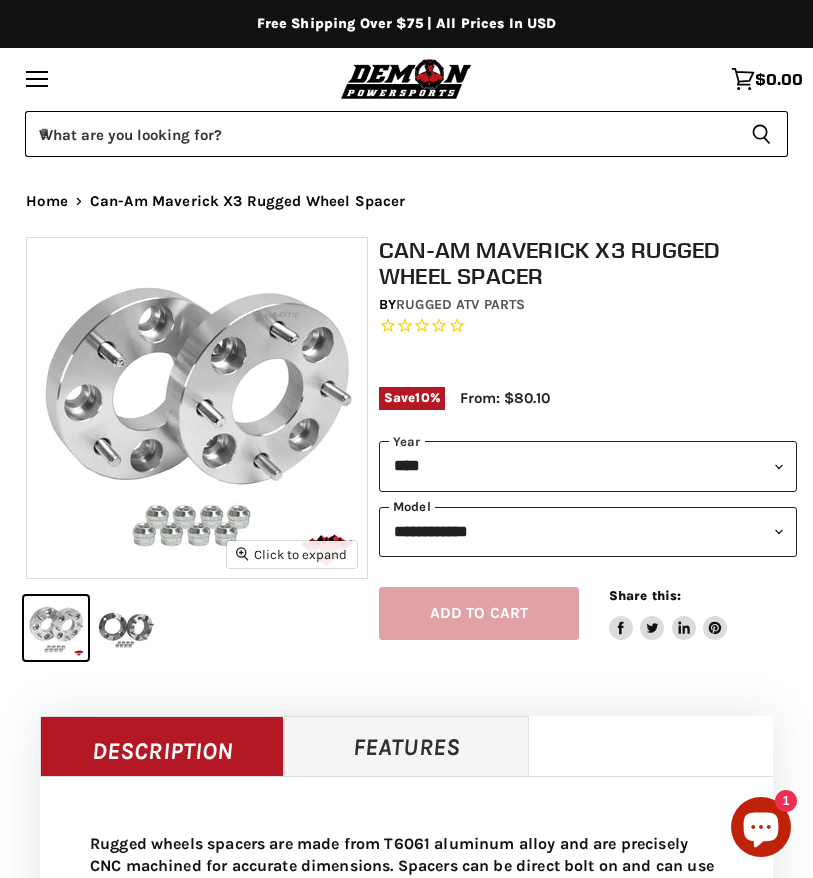 click on "**********" at bounding box center [588, 532] 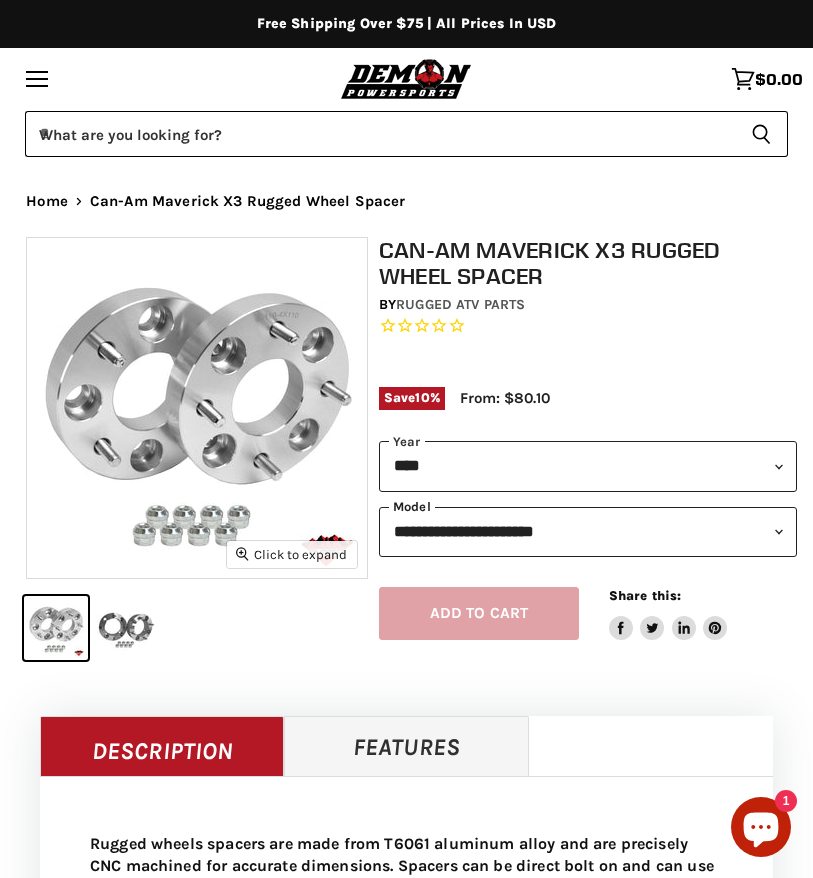 click on "**********" at bounding box center [588, 532] 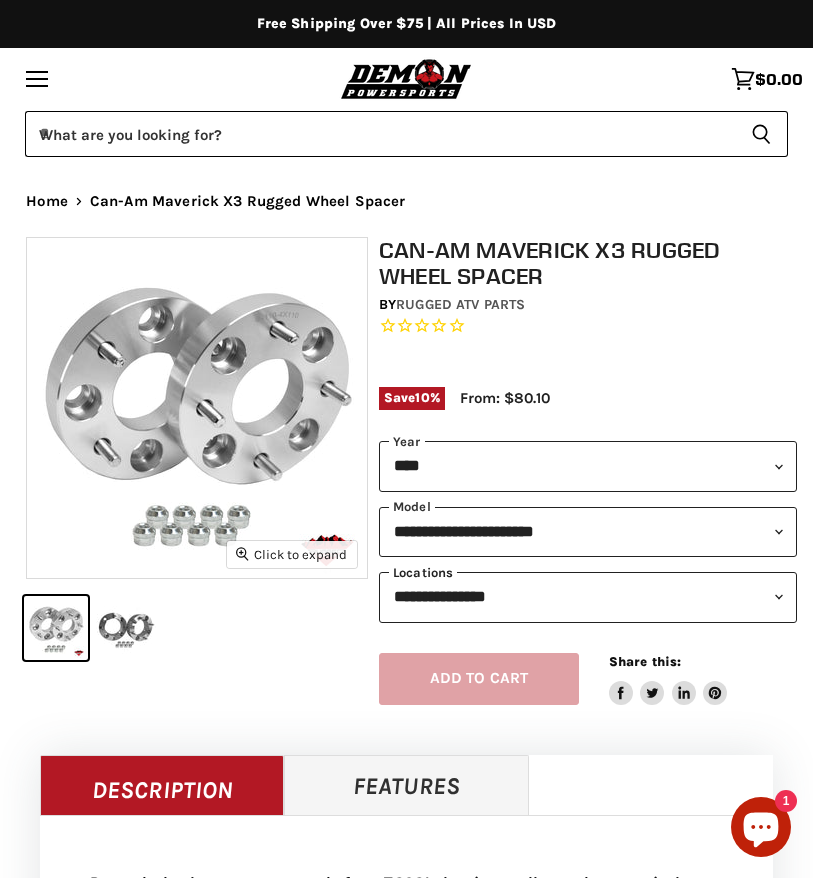 click on "**********" at bounding box center [588, 597] 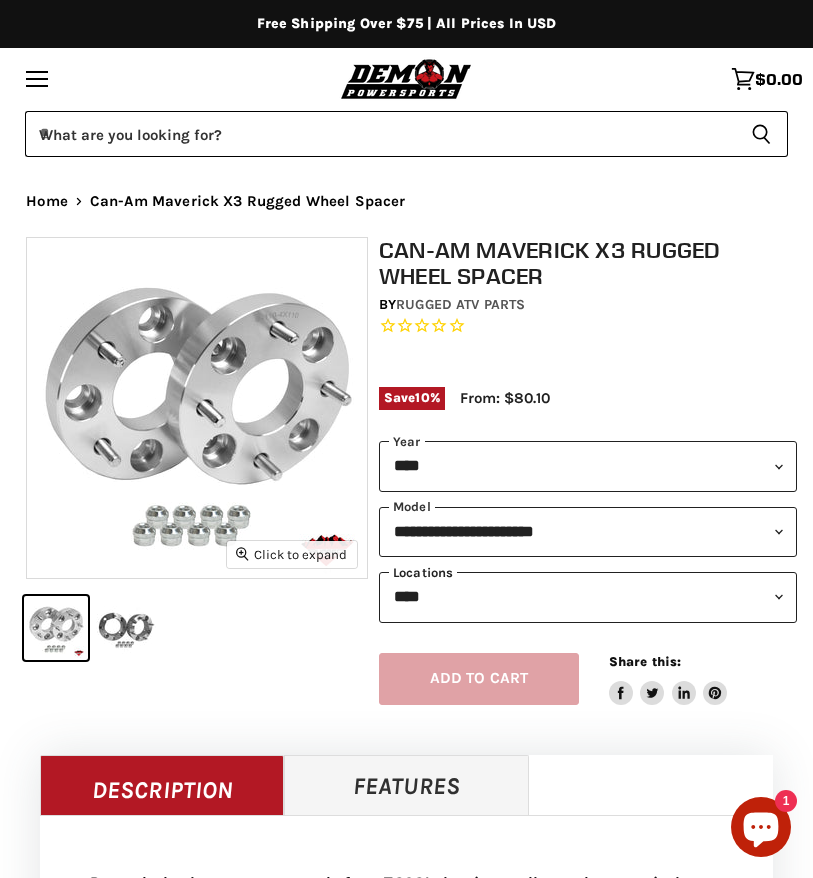 click on "**********" at bounding box center (588, 597) 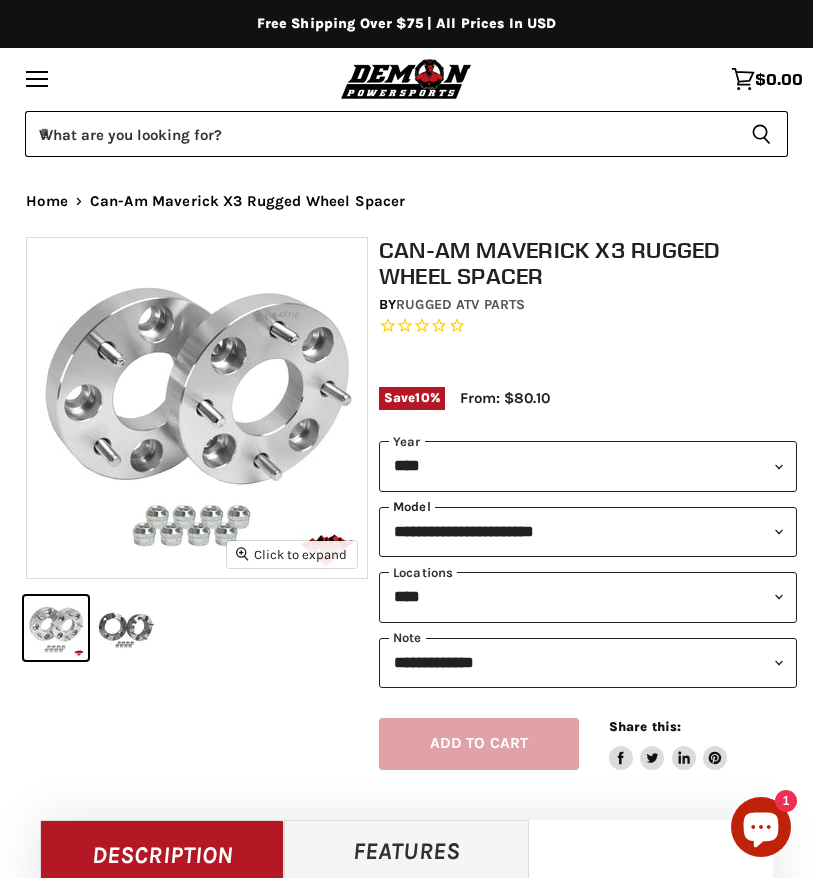 click on "**********" at bounding box center [588, 532] 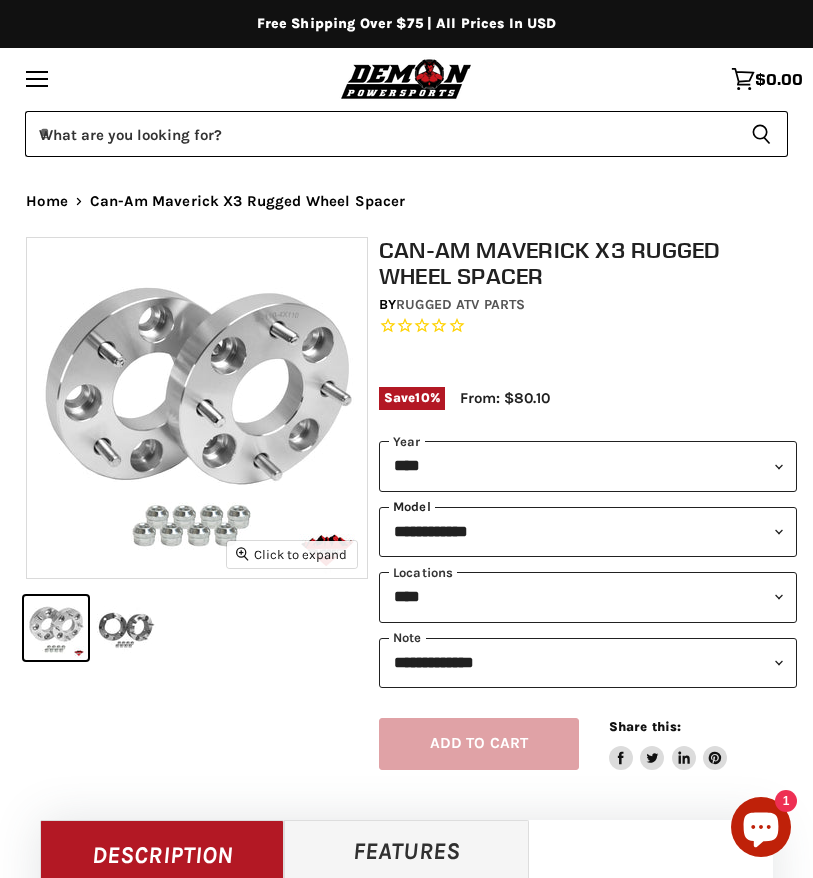click on "**********" at bounding box center (588, 532) 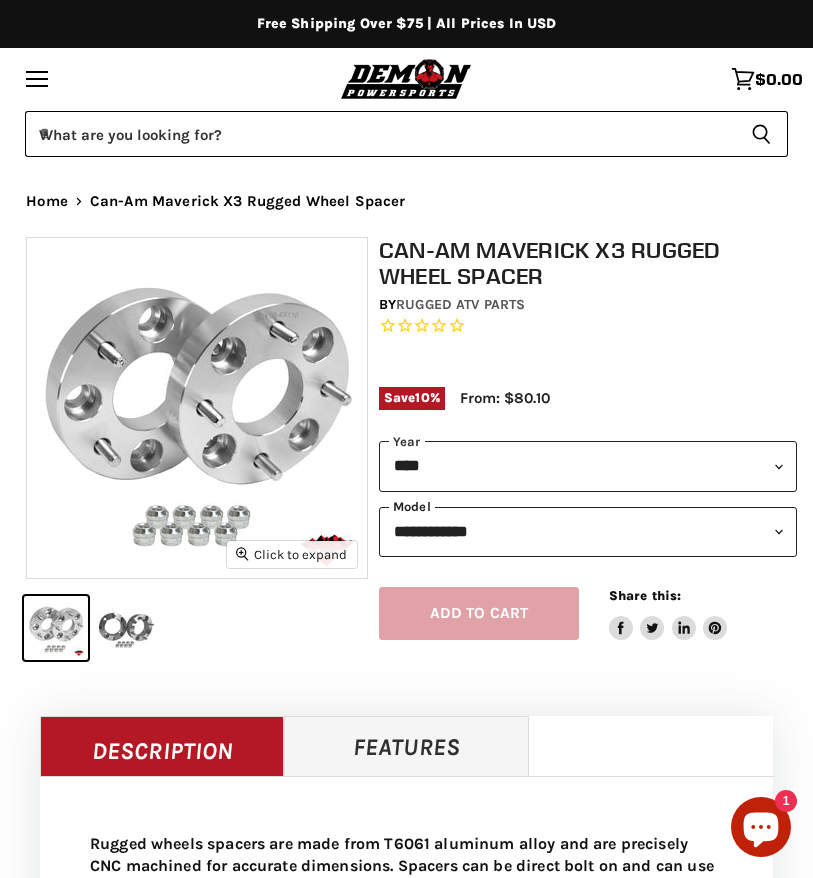 click on "**********" at bounding box center (588, 532) 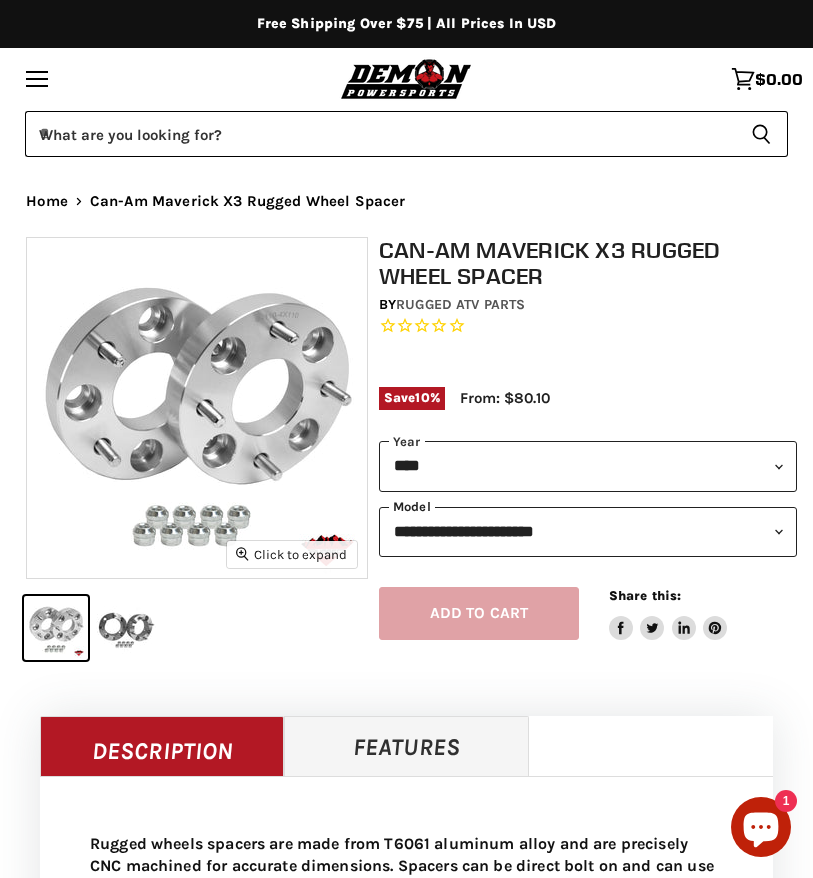 click on "**********" at bounding box center (588, 532) 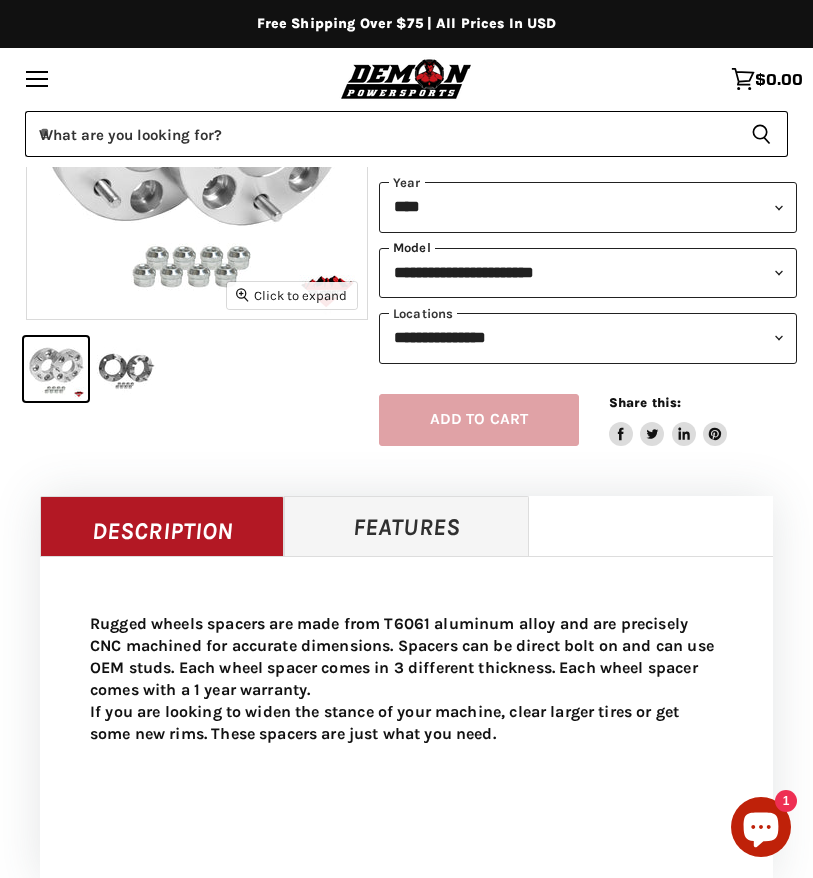 scroll, scrollTop: 300, scrollLeft: 0, axis: vertical 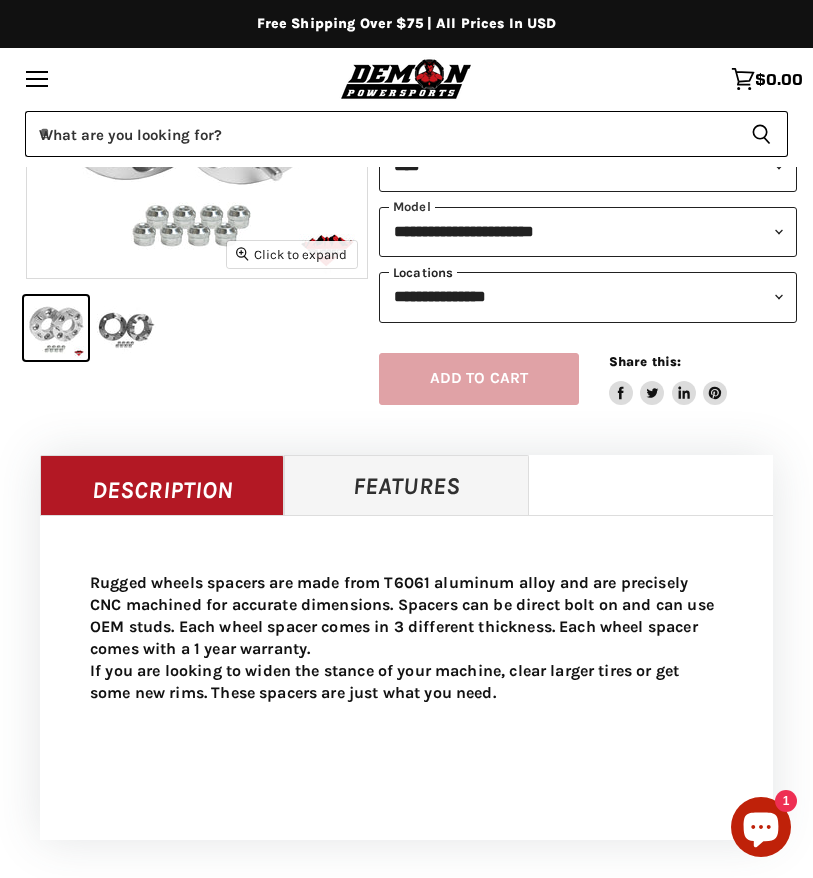 click on "**********" at bounding box center (588, 297) 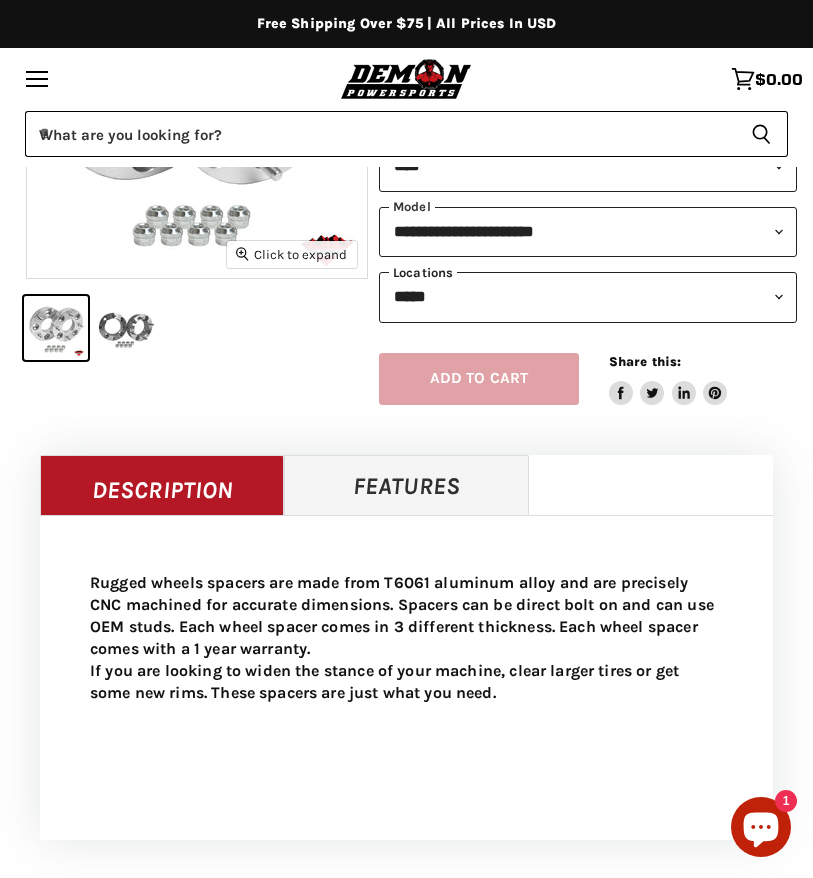 click on "**********" at bounding box center [588, 297] 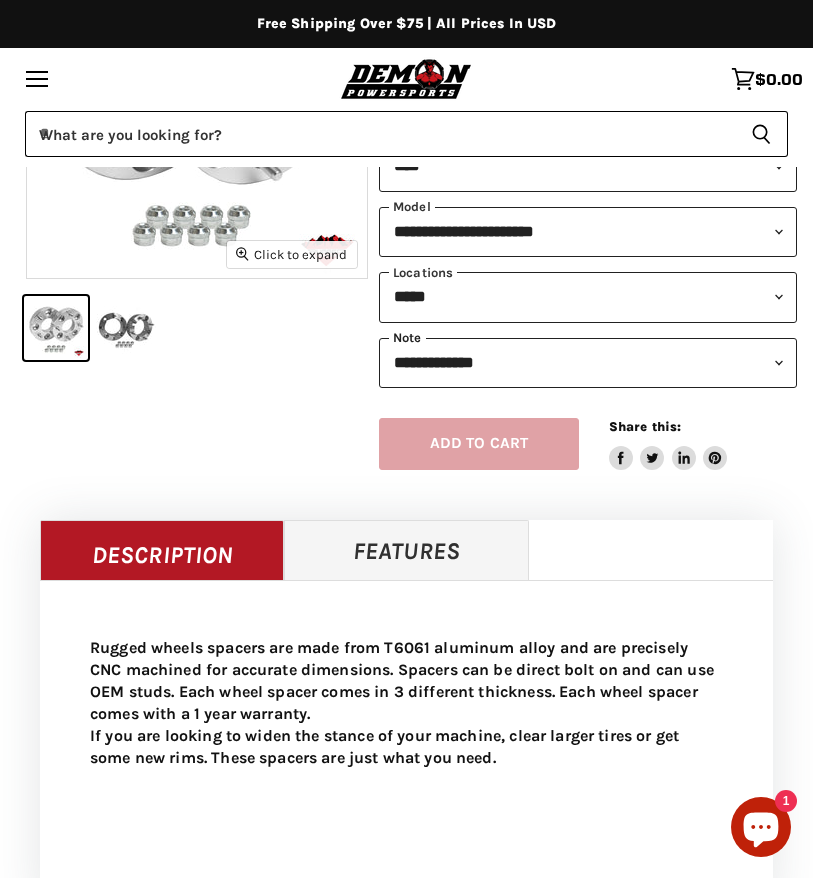 click on "**********" at bounding box center (588, 363) 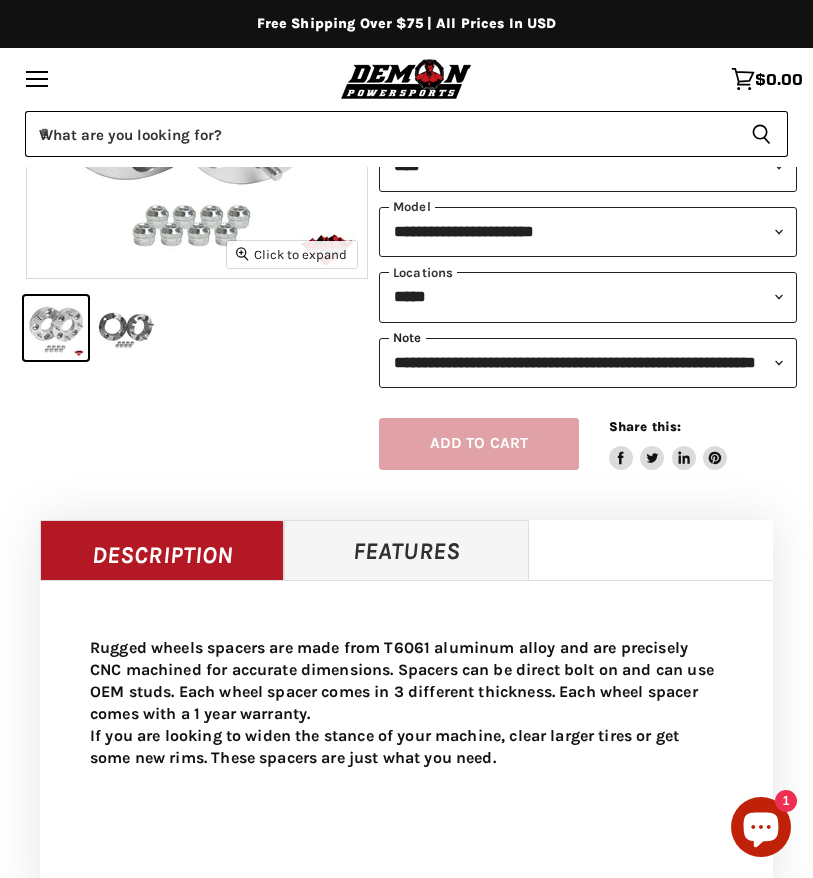 click on "**********" at bounding box center (588, 363) 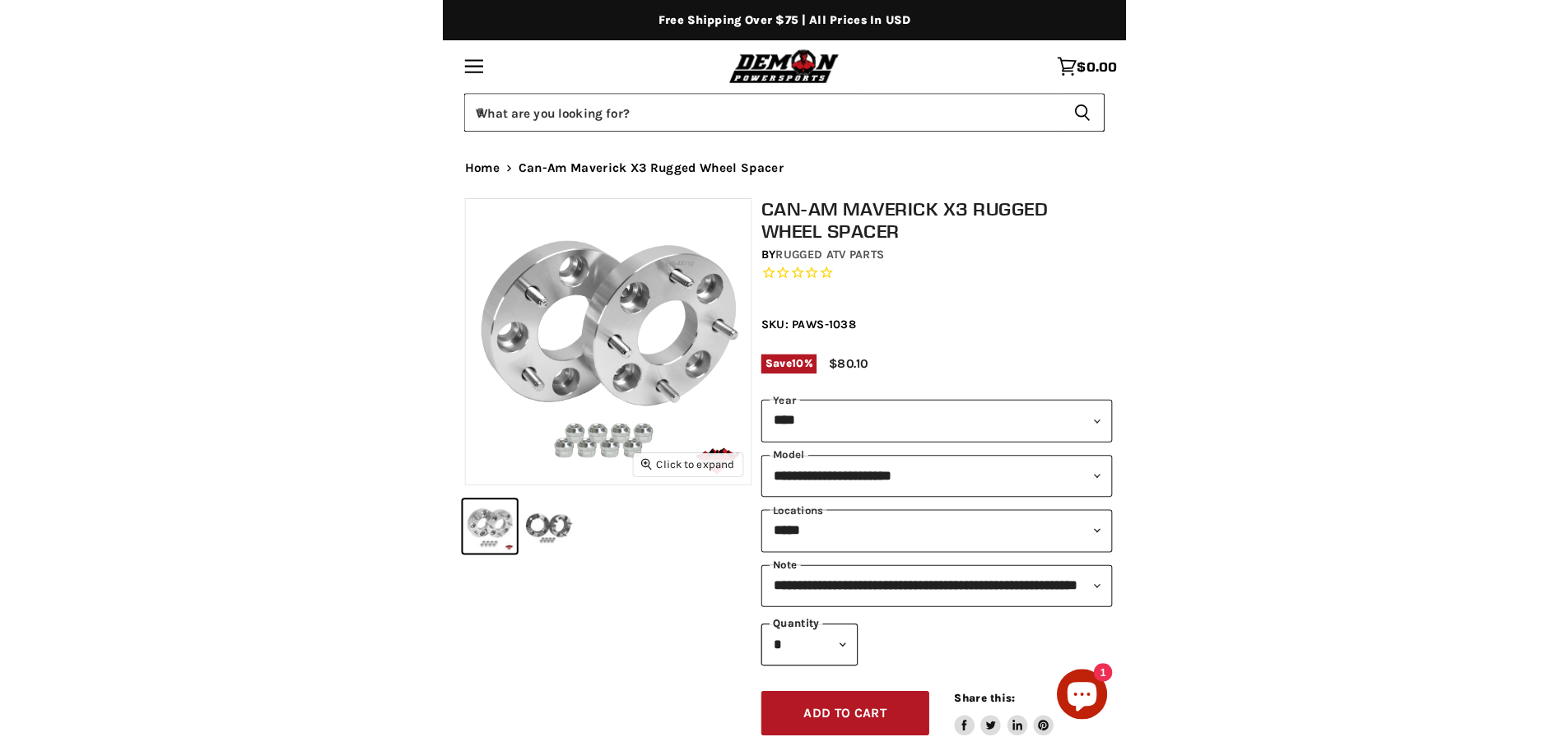 scroll, scrollTop: 0, scrollLeft: 0, axis: both 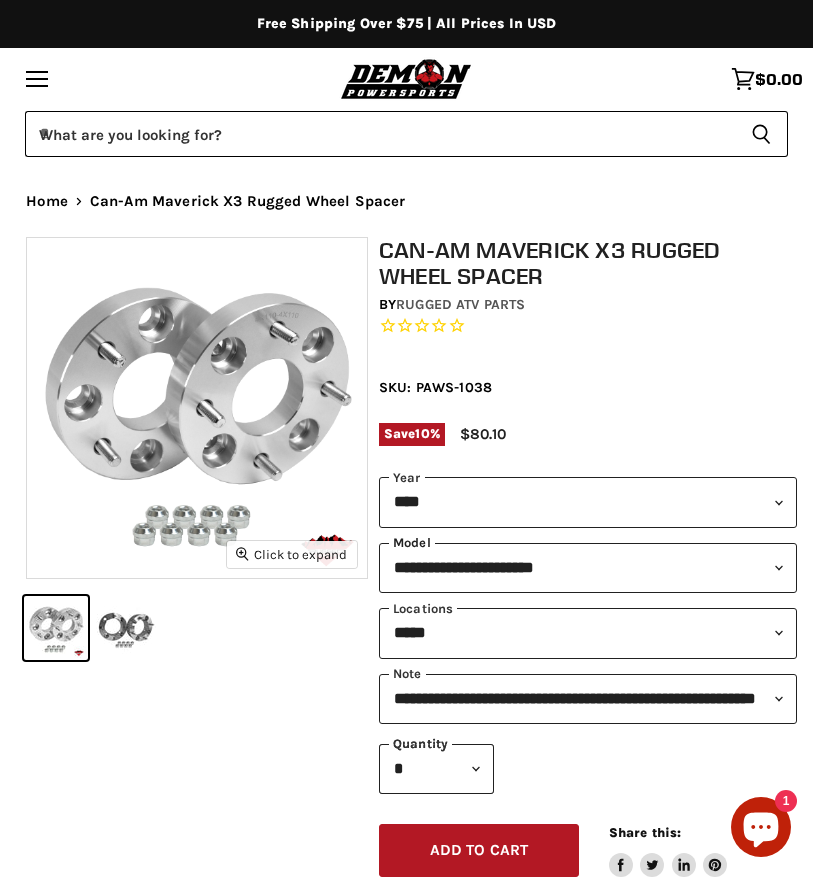 click on "**********" at bounding box center (588, 568) 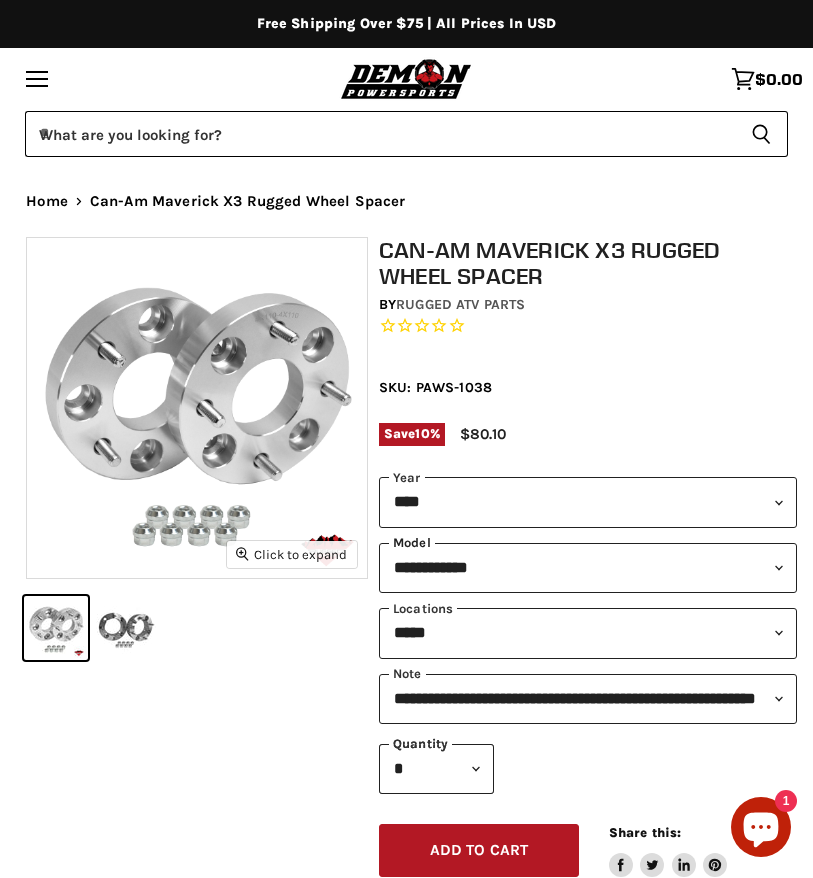 click on "**********" at bounding box center [588, 568] 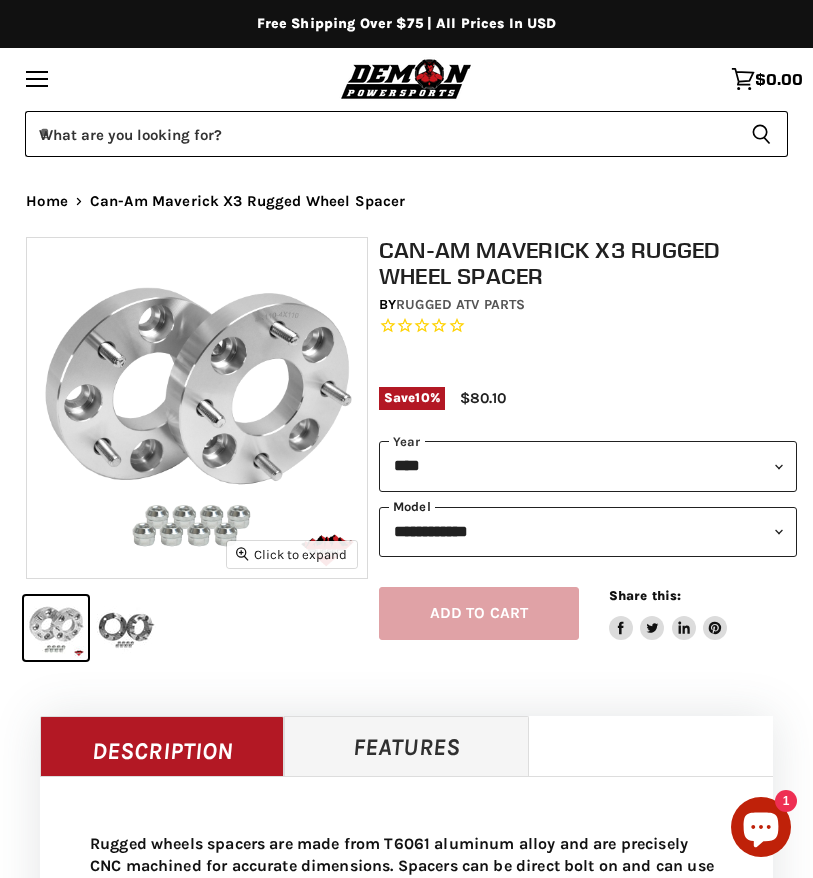 click on "**********" at bounding box center (588, 532) 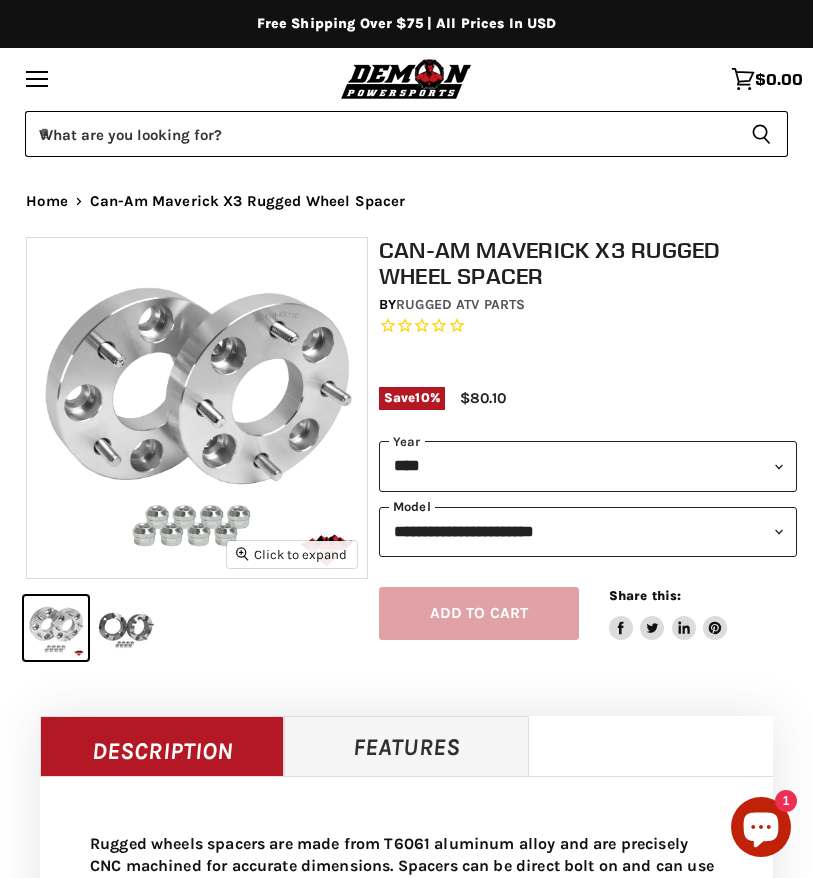 click on "**********" at bounding box center [588, 532] 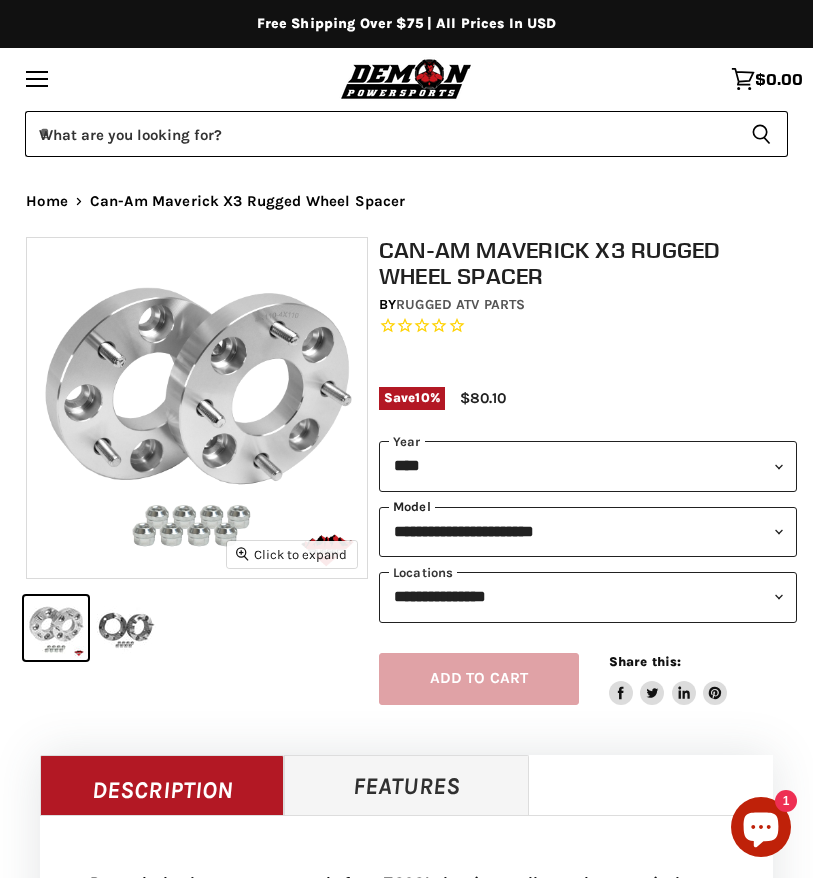 click on "**********" at bounding box center (588, 532) 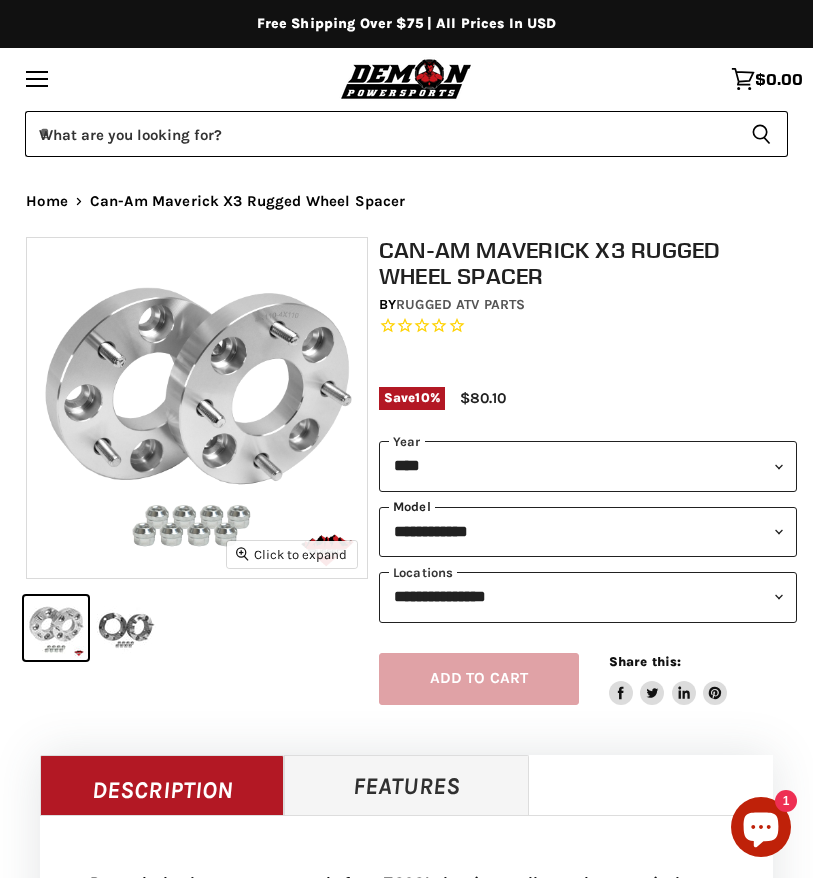 click on "**********" at bounding box center [588, 532] 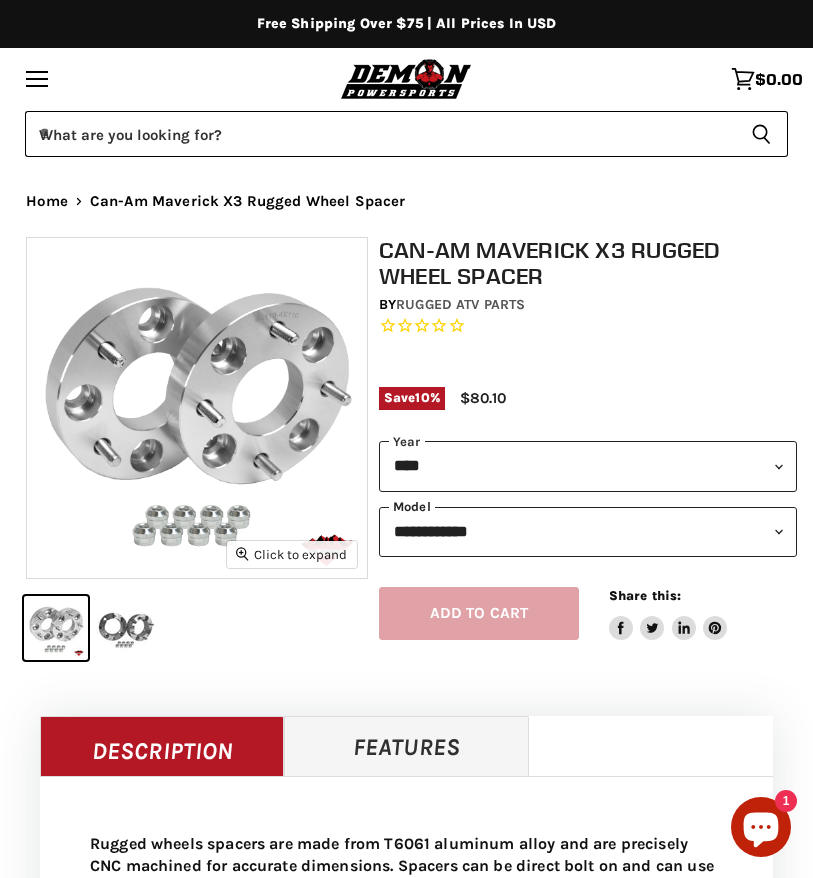 click on "**********" at bounding box center [588, 532] 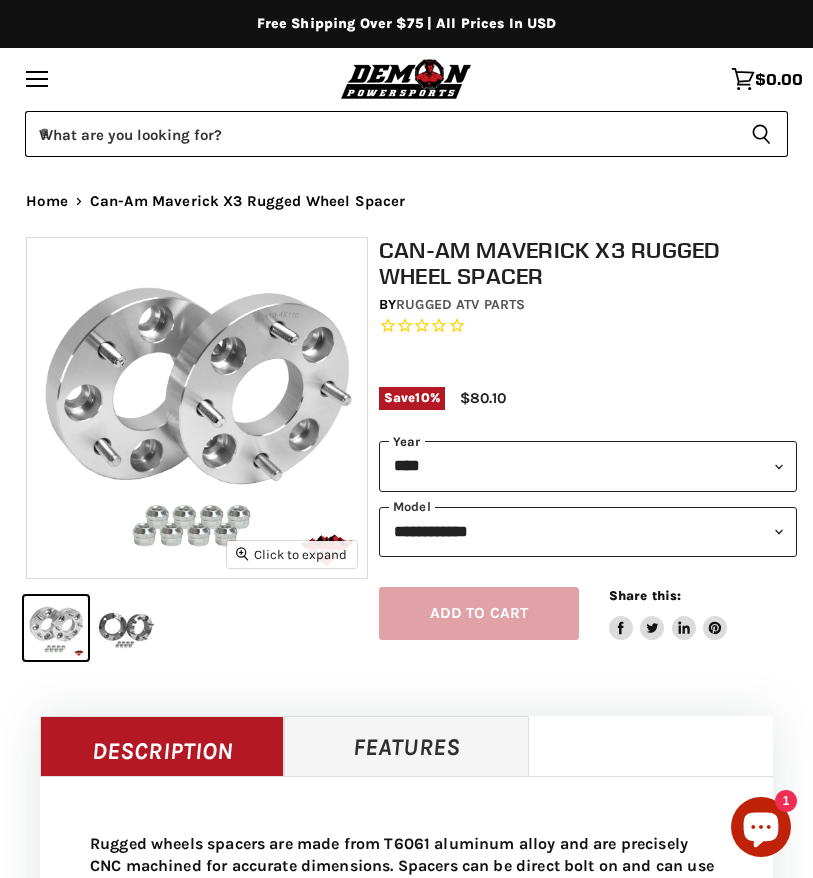 click on "**********" at bounding box center [588, 466] 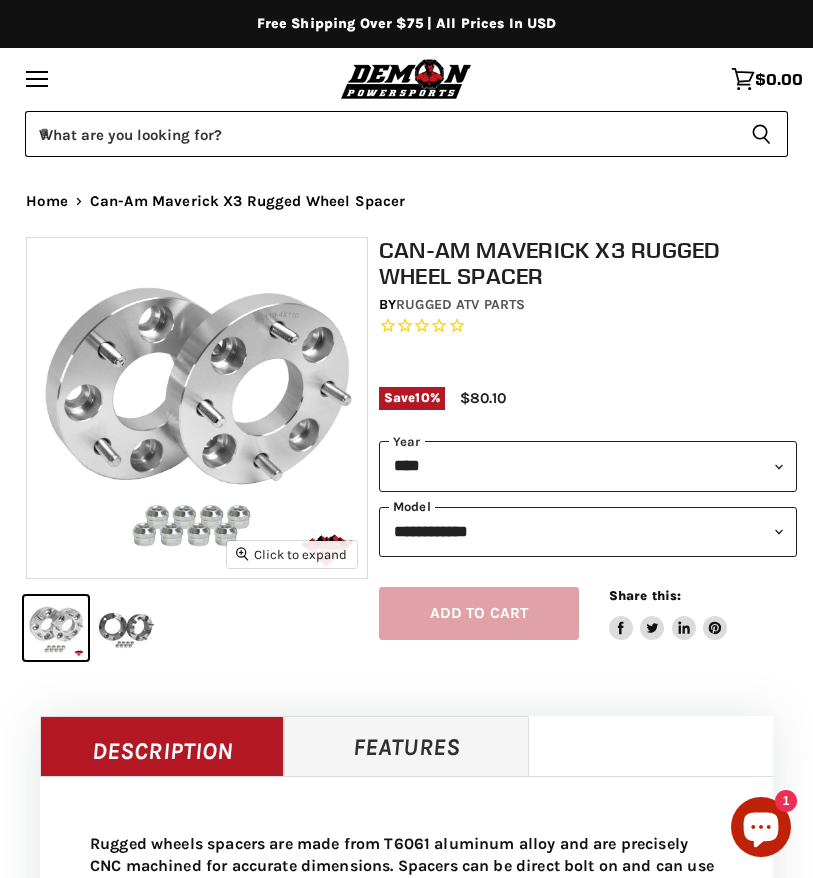 click on "**********" at bounding box center [588, 532] 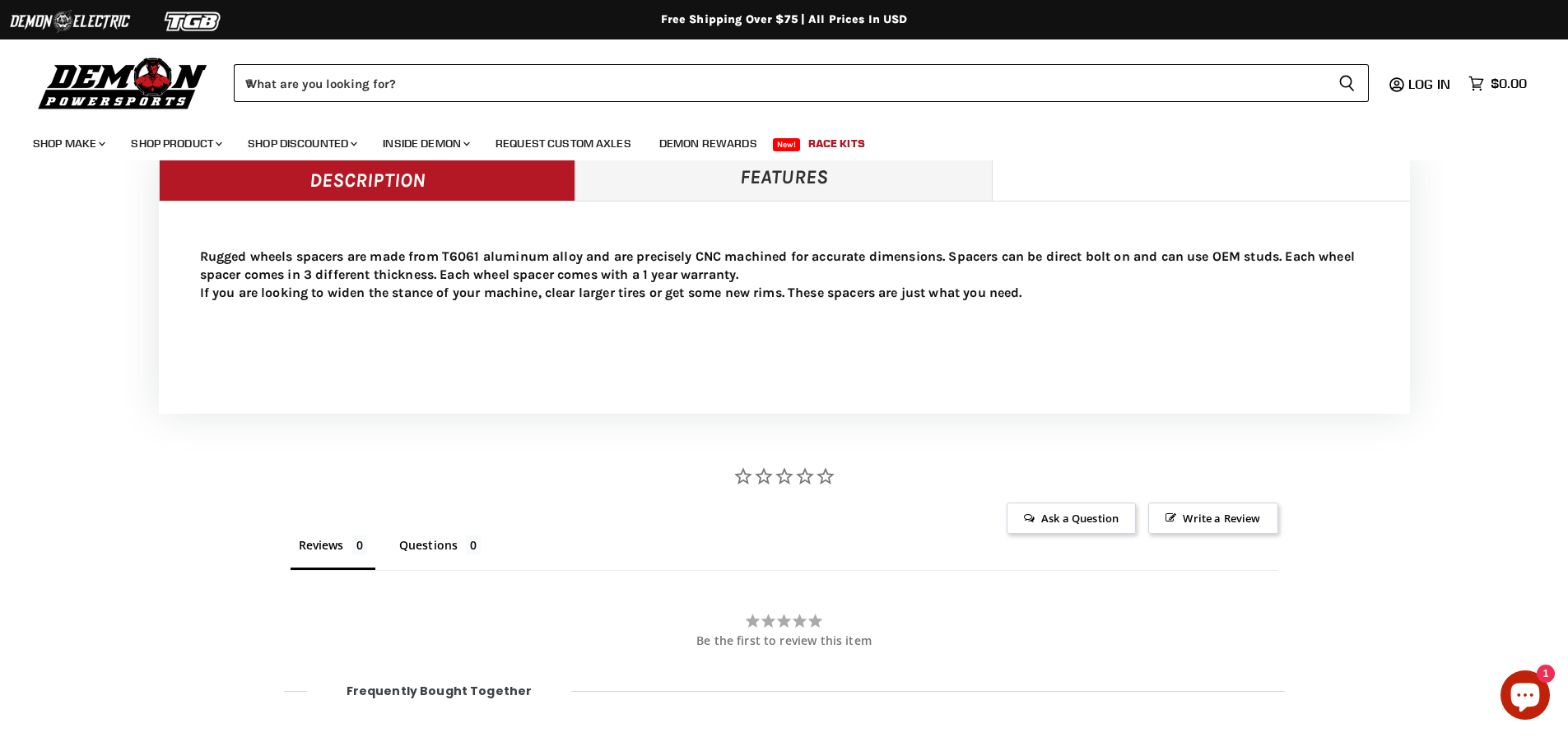 scroll, scrollTop: 468, scrollLeft: 0, axis: vertical 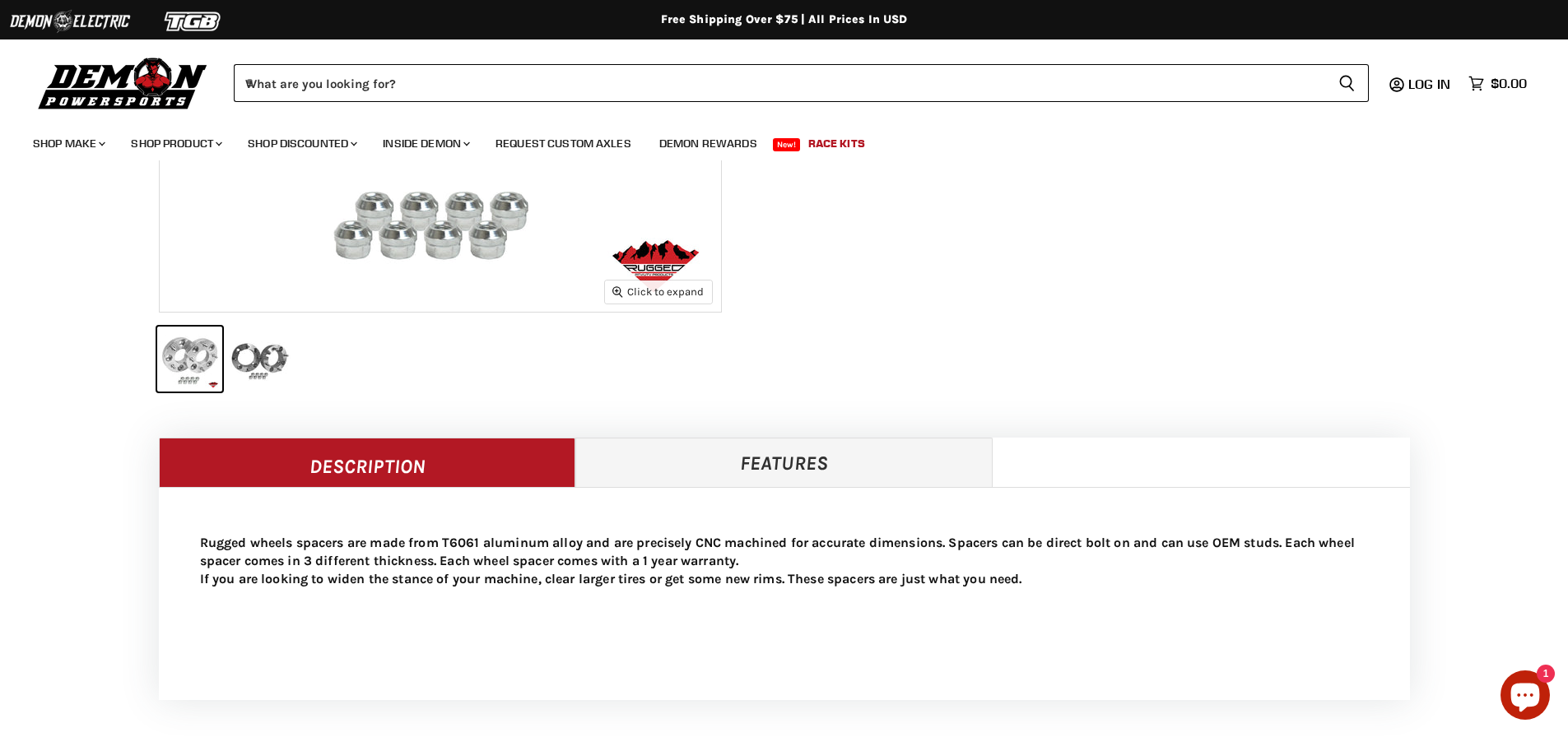 click on "Features" at bounding box center [784, 462] 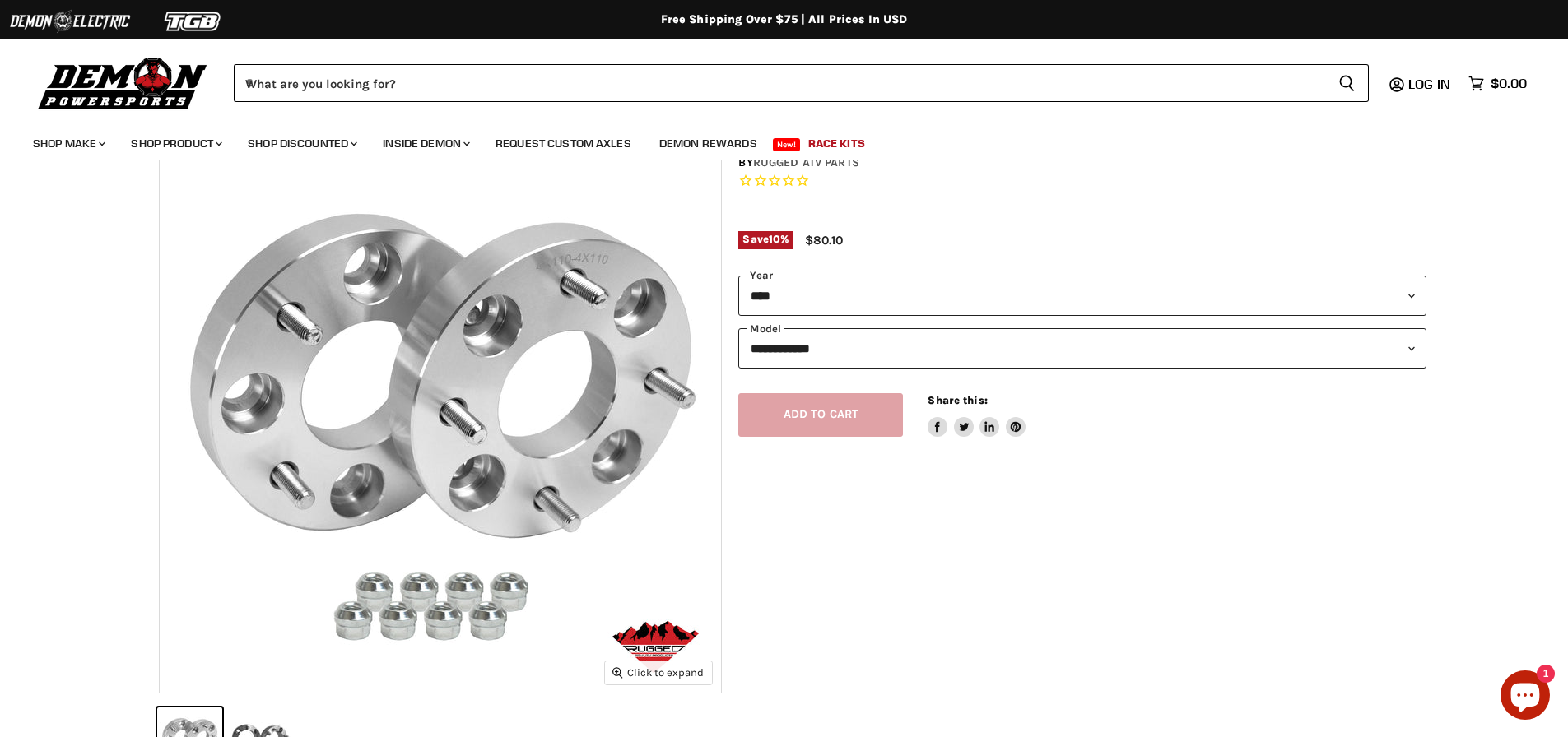 scroll, scrollTop: 0, scrollLeft: 0, axis: both 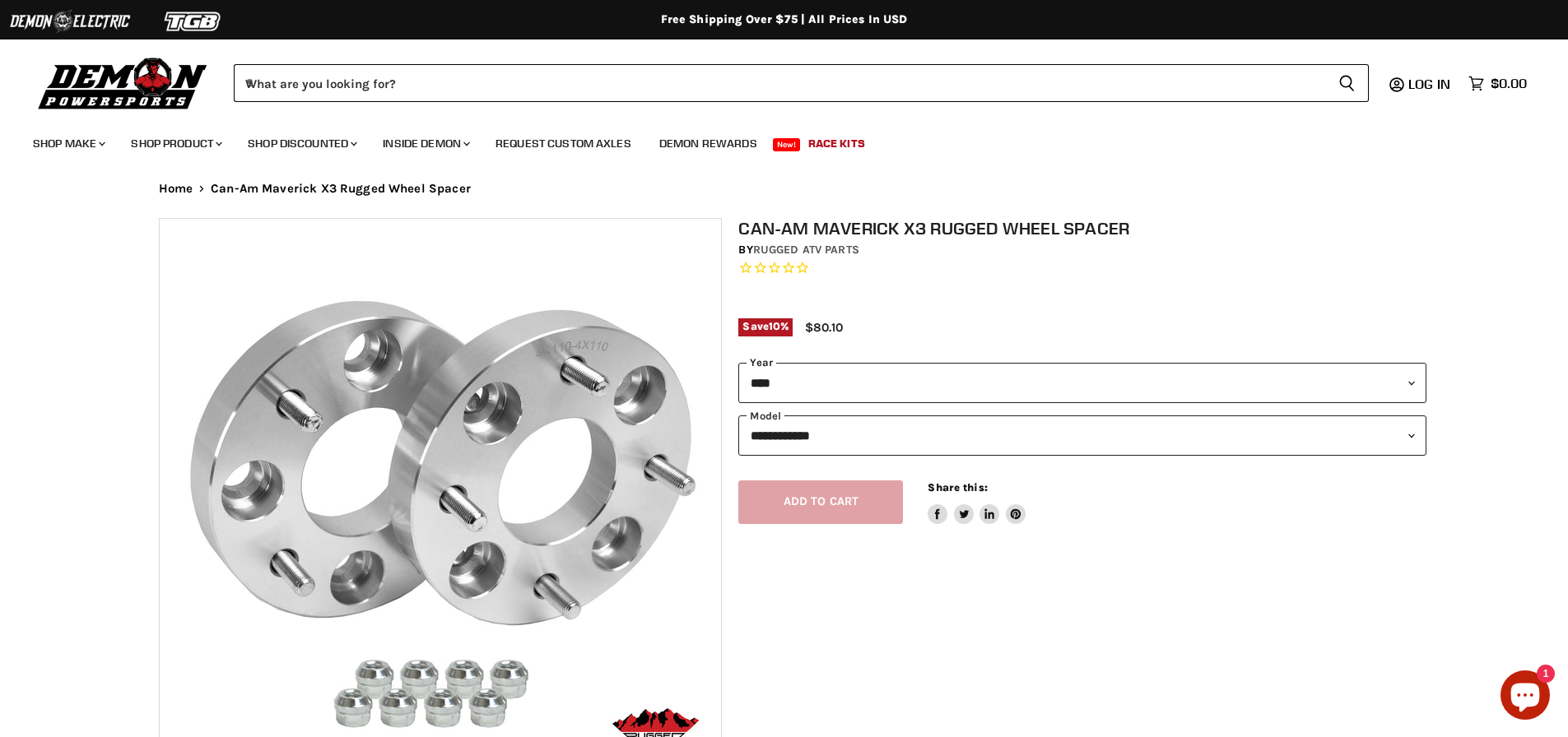 click on "**********" at bounding box center (1082, 382) 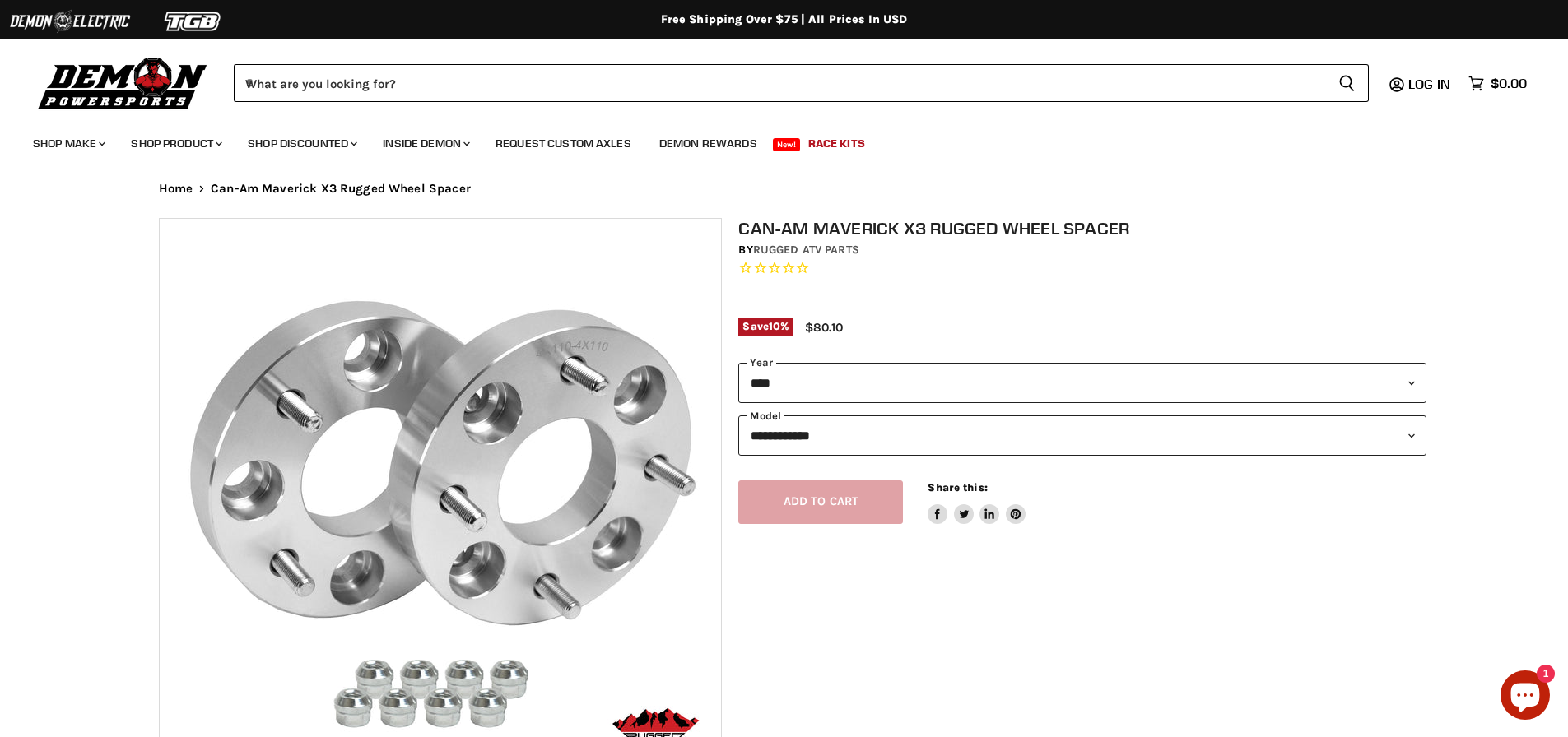 click on "**********" at bounding box center (1082, 435) 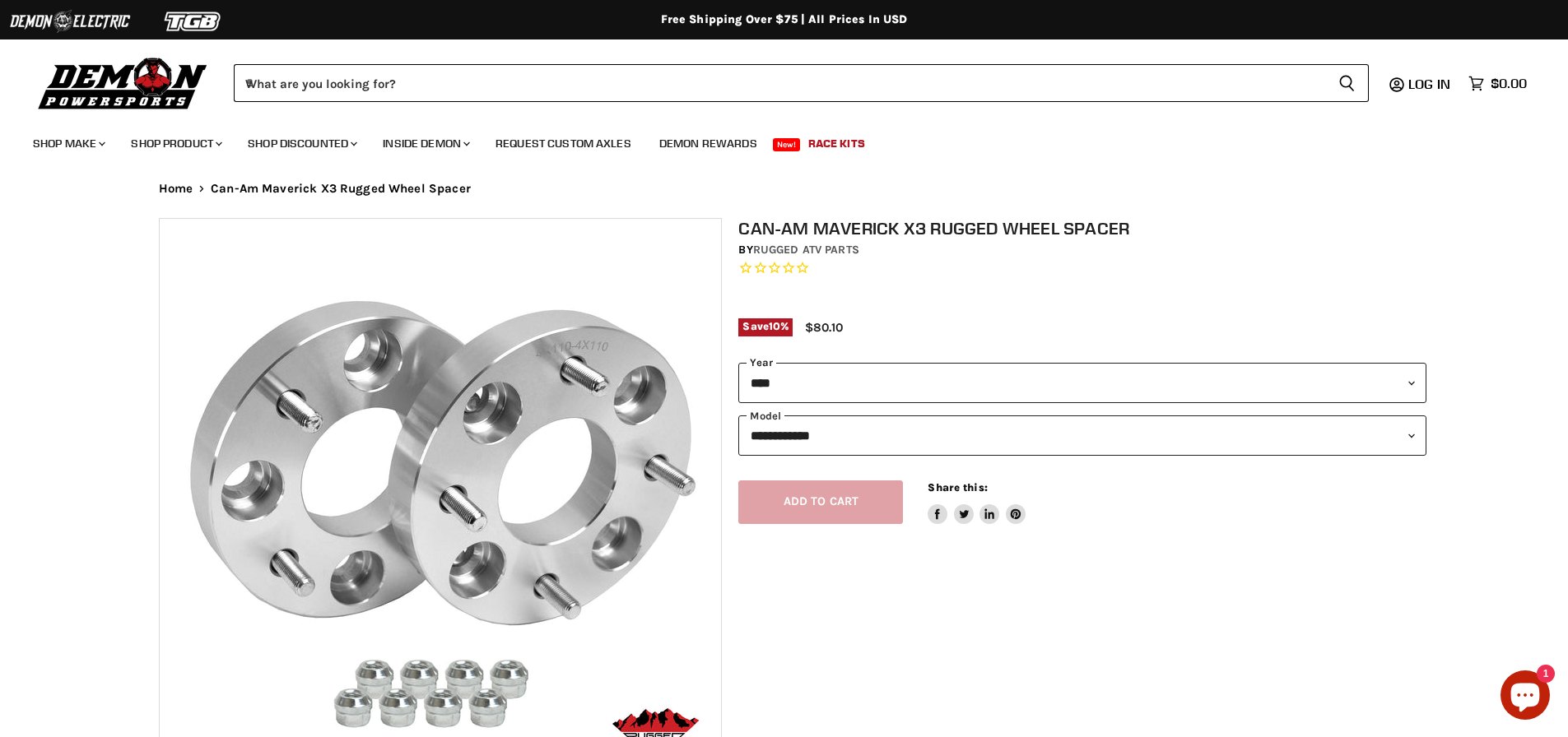 click on "**********" at bounding box center (1082, 382) 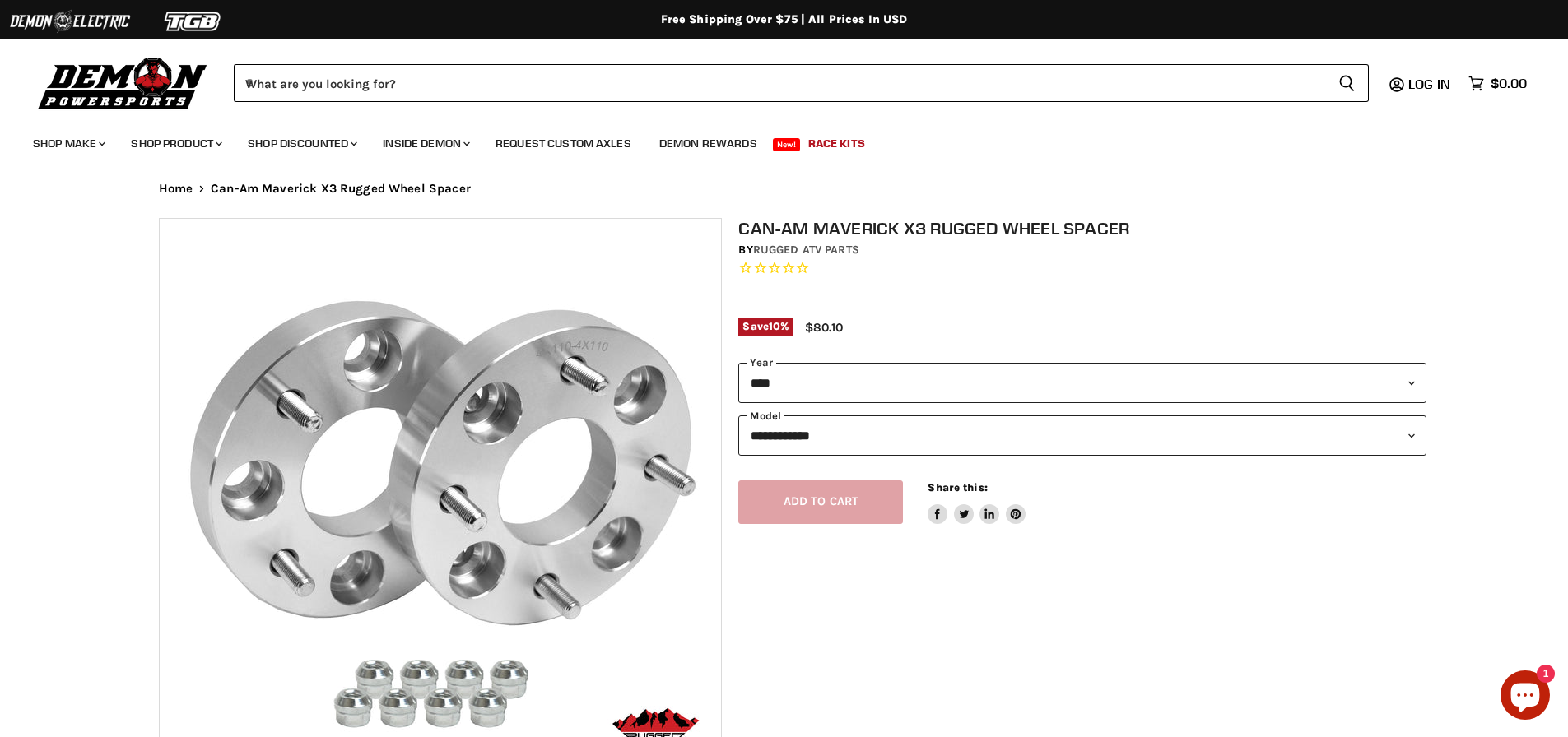 click on "**********" at bounding box center (1082, 435) 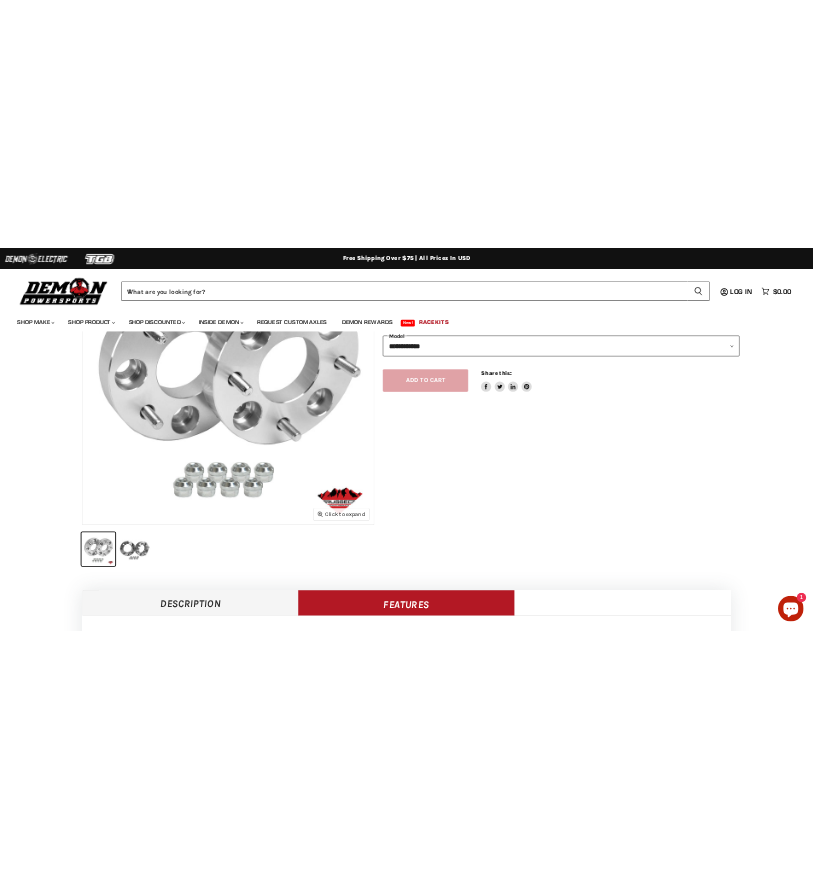 scroll, scrollTop: 0, scrollLeft: 0, axis: both 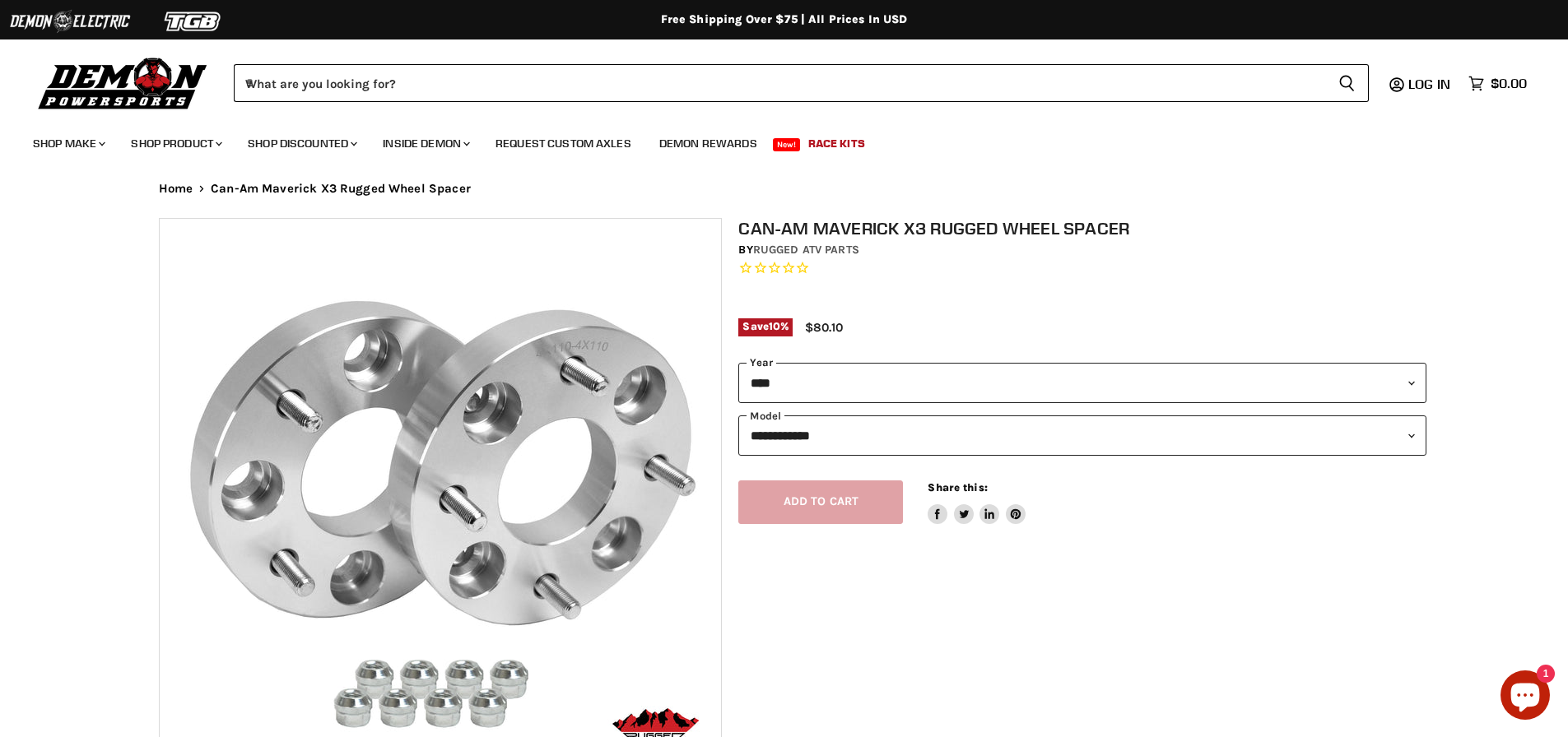 click on "**********" at bounding box center [1082, 382] 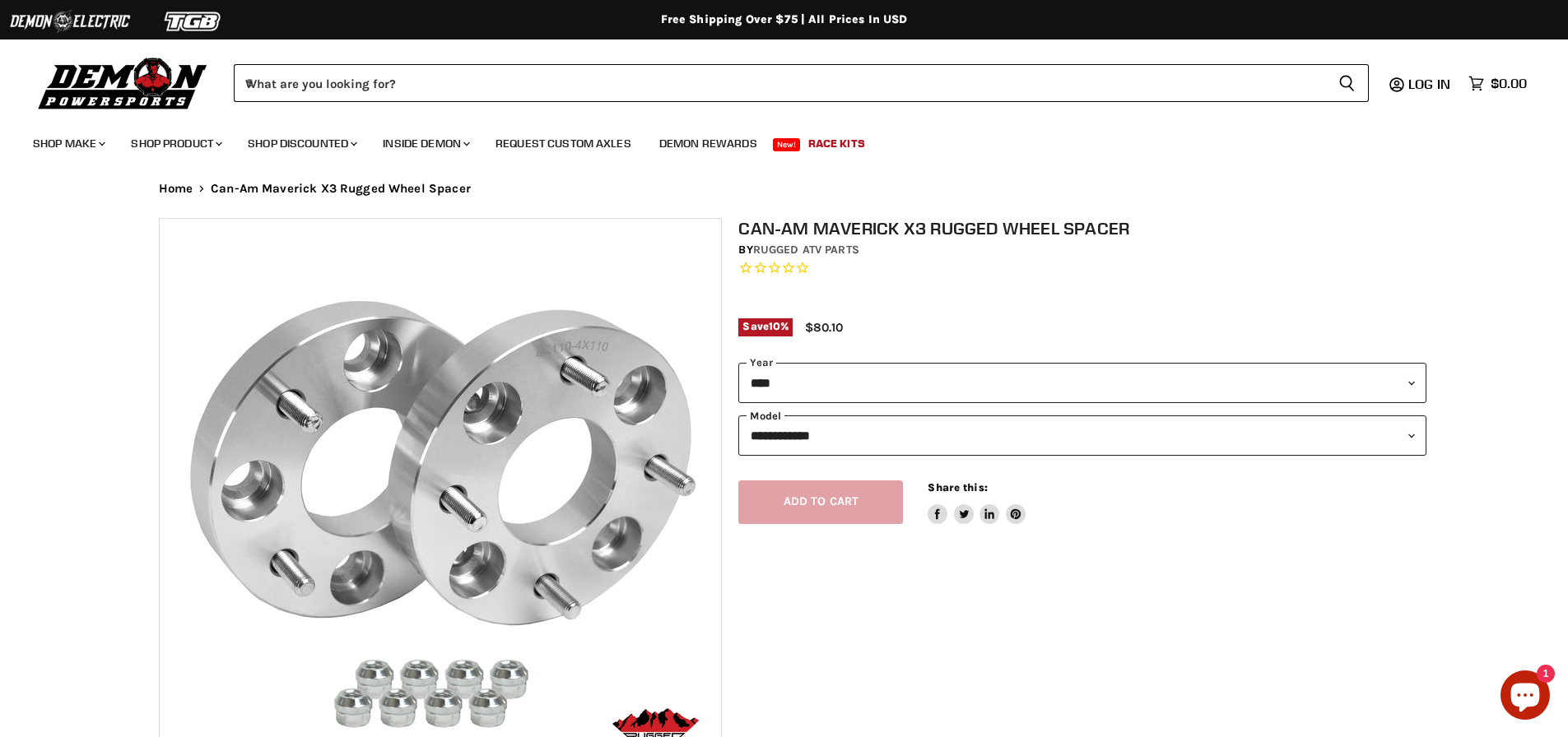 click on "**********" at bounding box center [1082, 435] 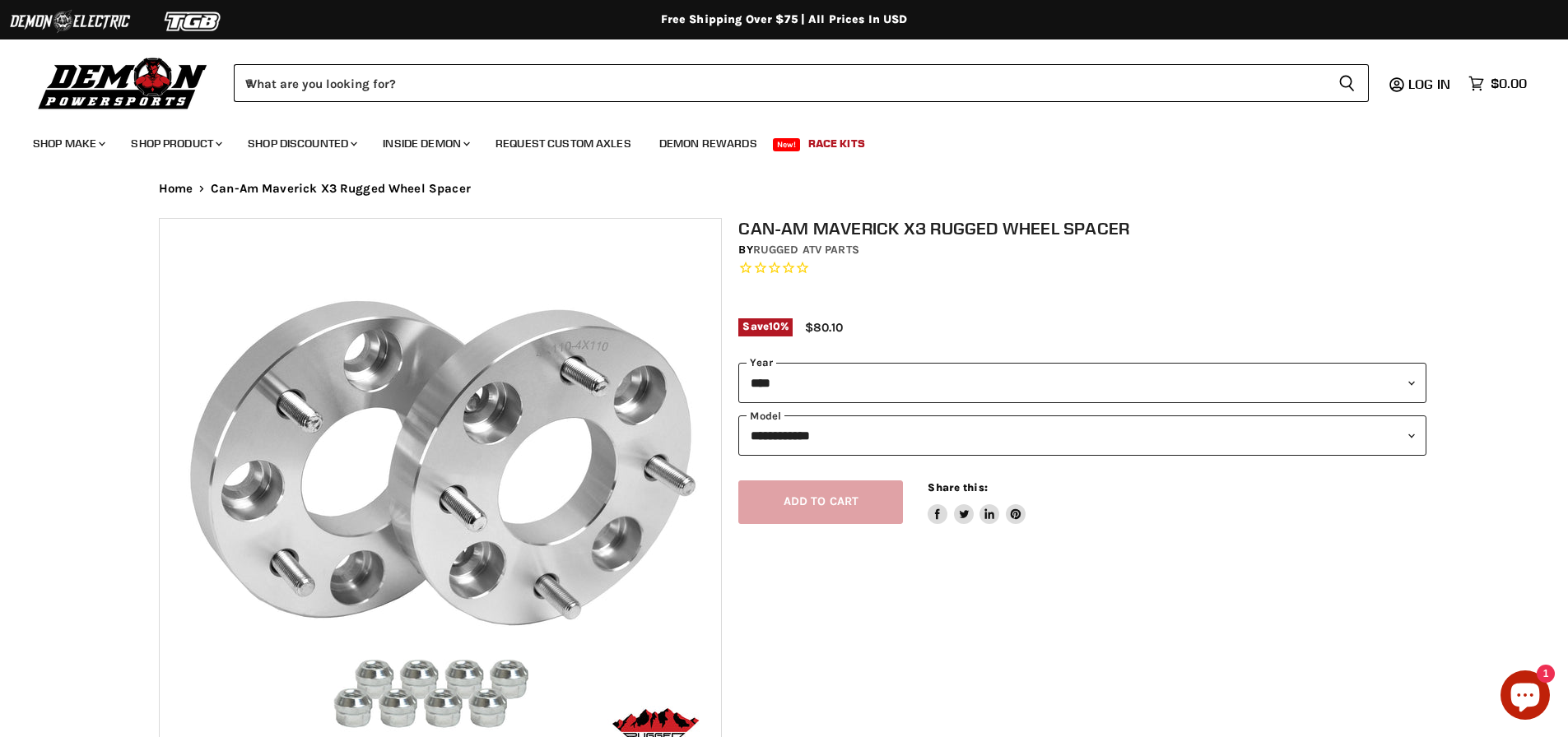 click on "**********" at bounding box center [1082, 382] 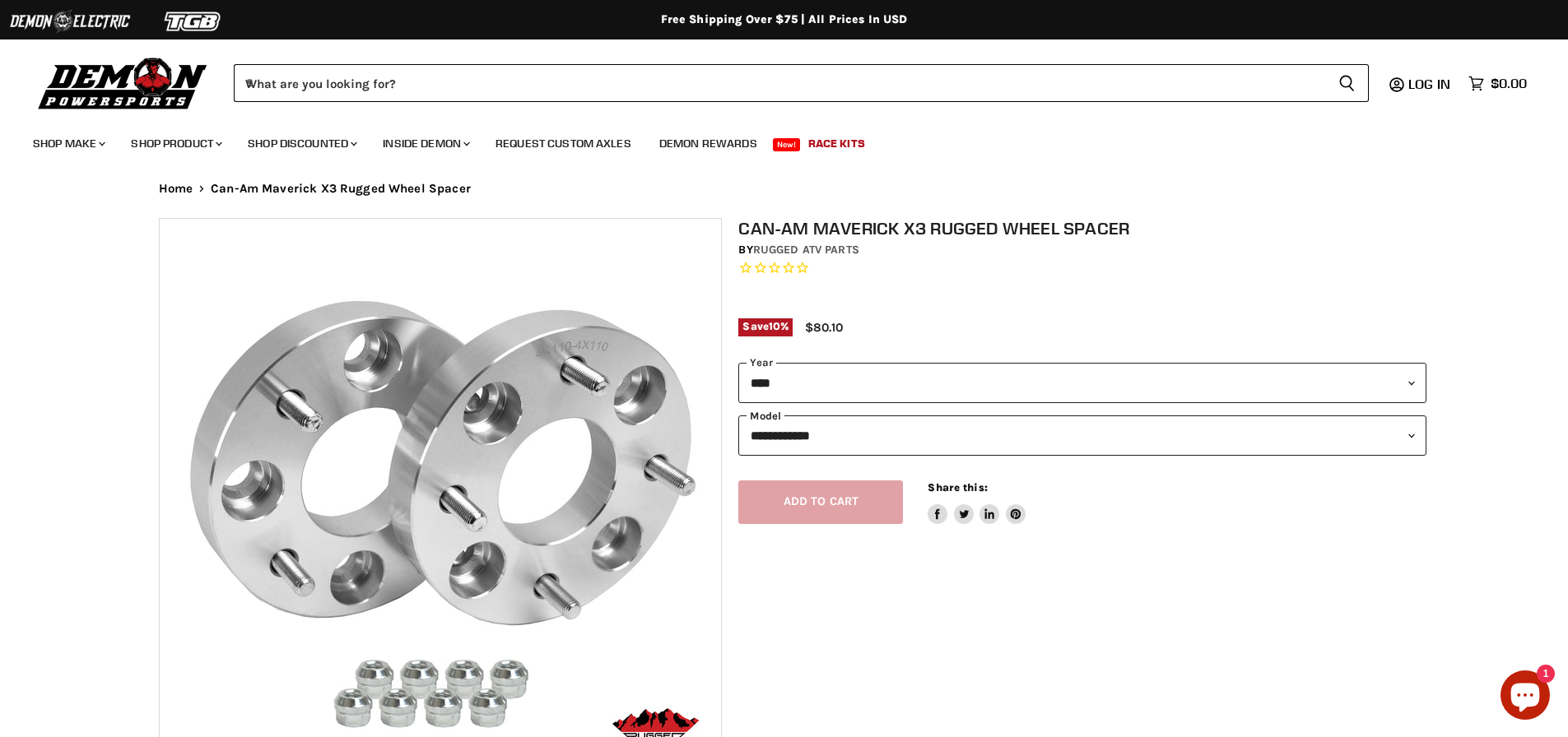 click on "**********" at bounding box center (1082, 435) 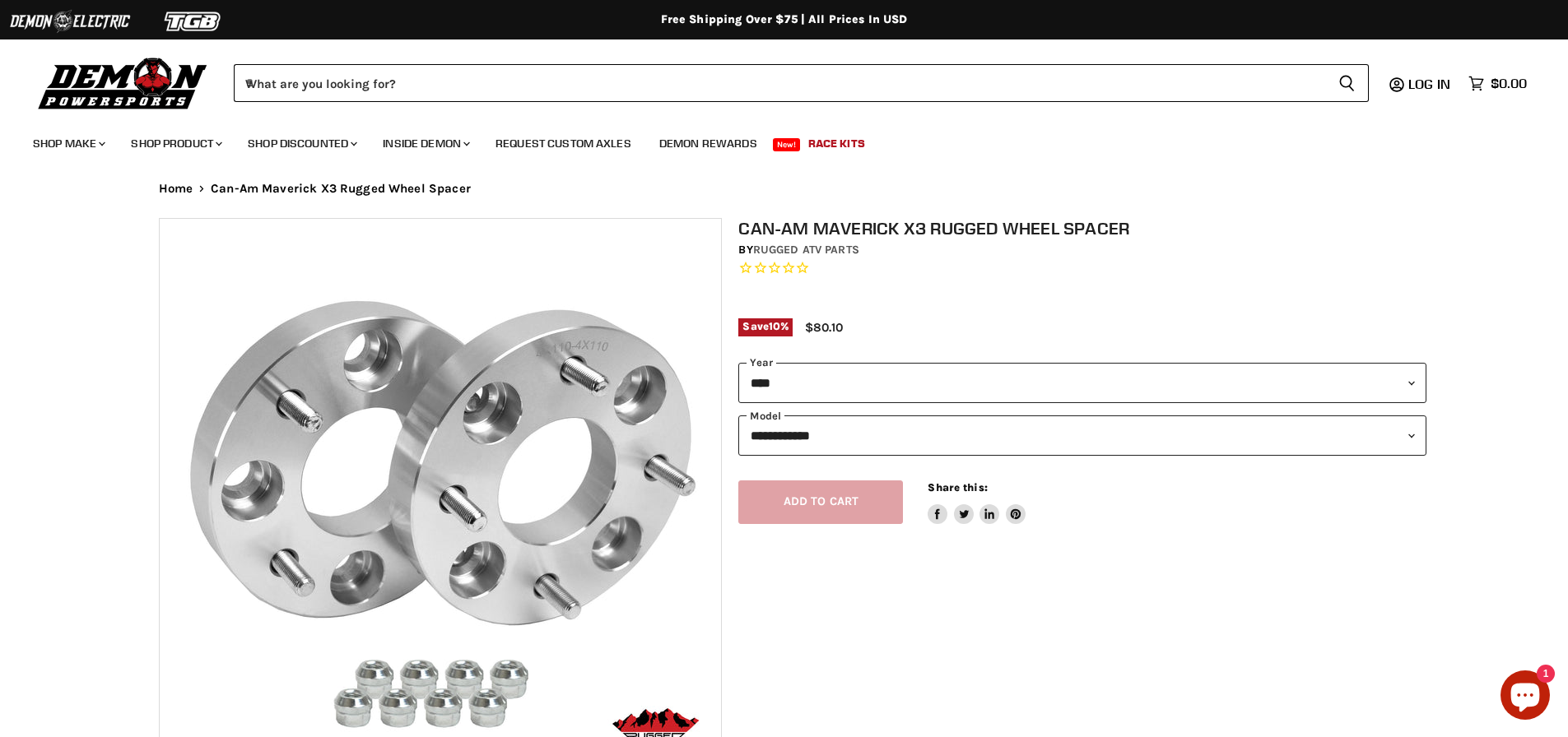 click on "Can-Am Maverick X3 Rugged Wheel Spacer
by  Rugged ATV Parts
Save  10 %
$80.10" at bounding box center [1082, 285] 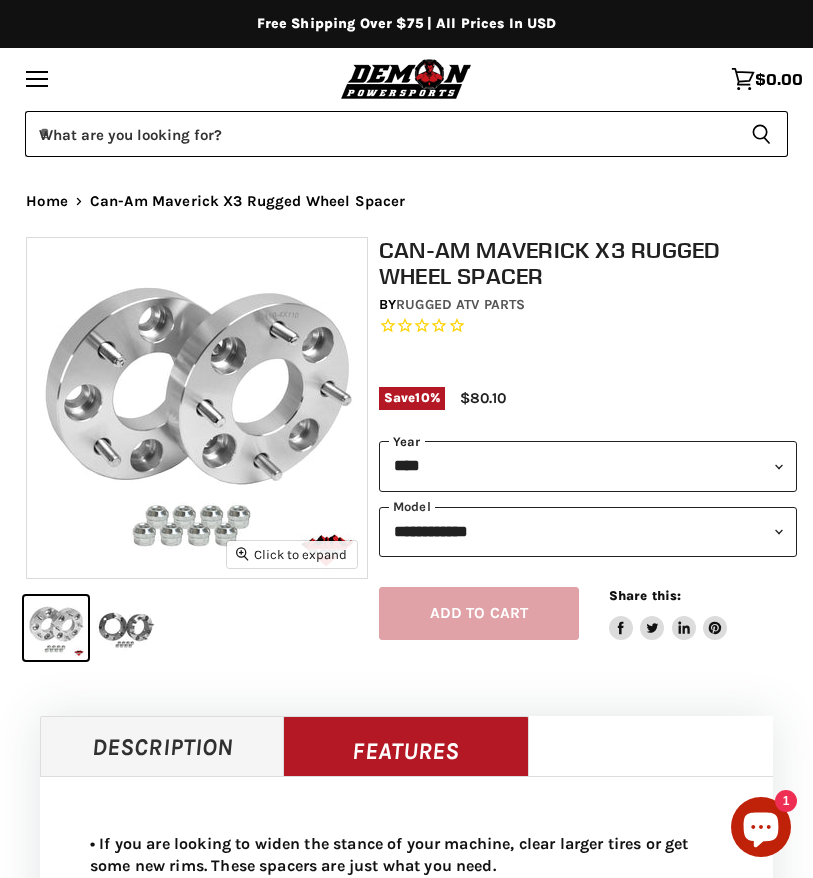 click on "**********" at bounding box center [588, 466] 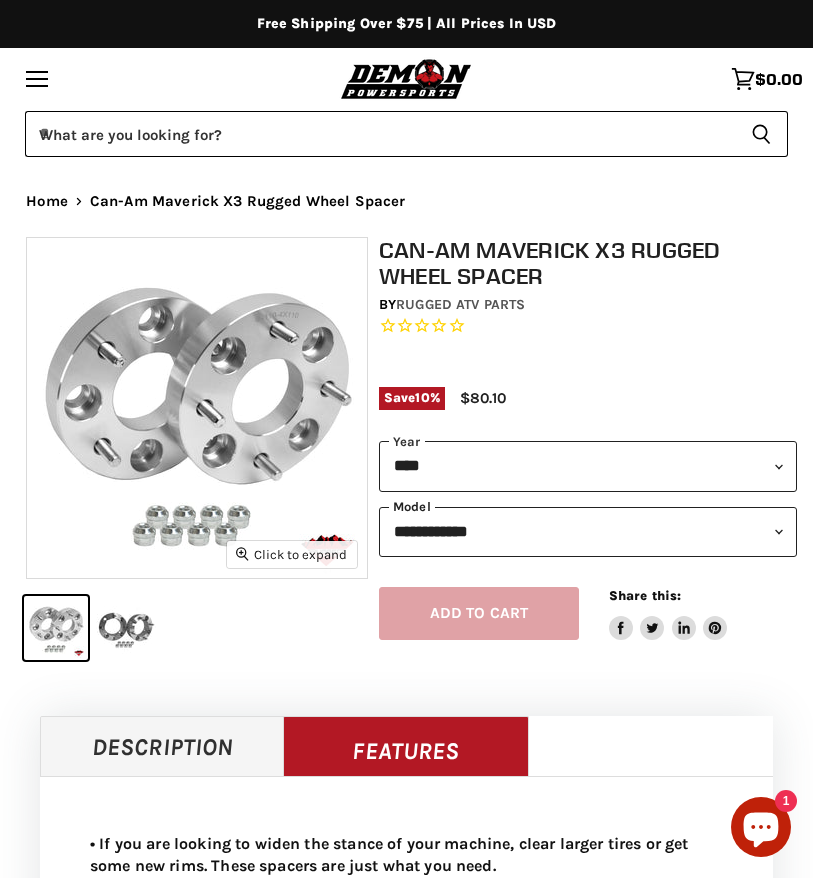 click on "**********" at bounding box center [588, 532] 